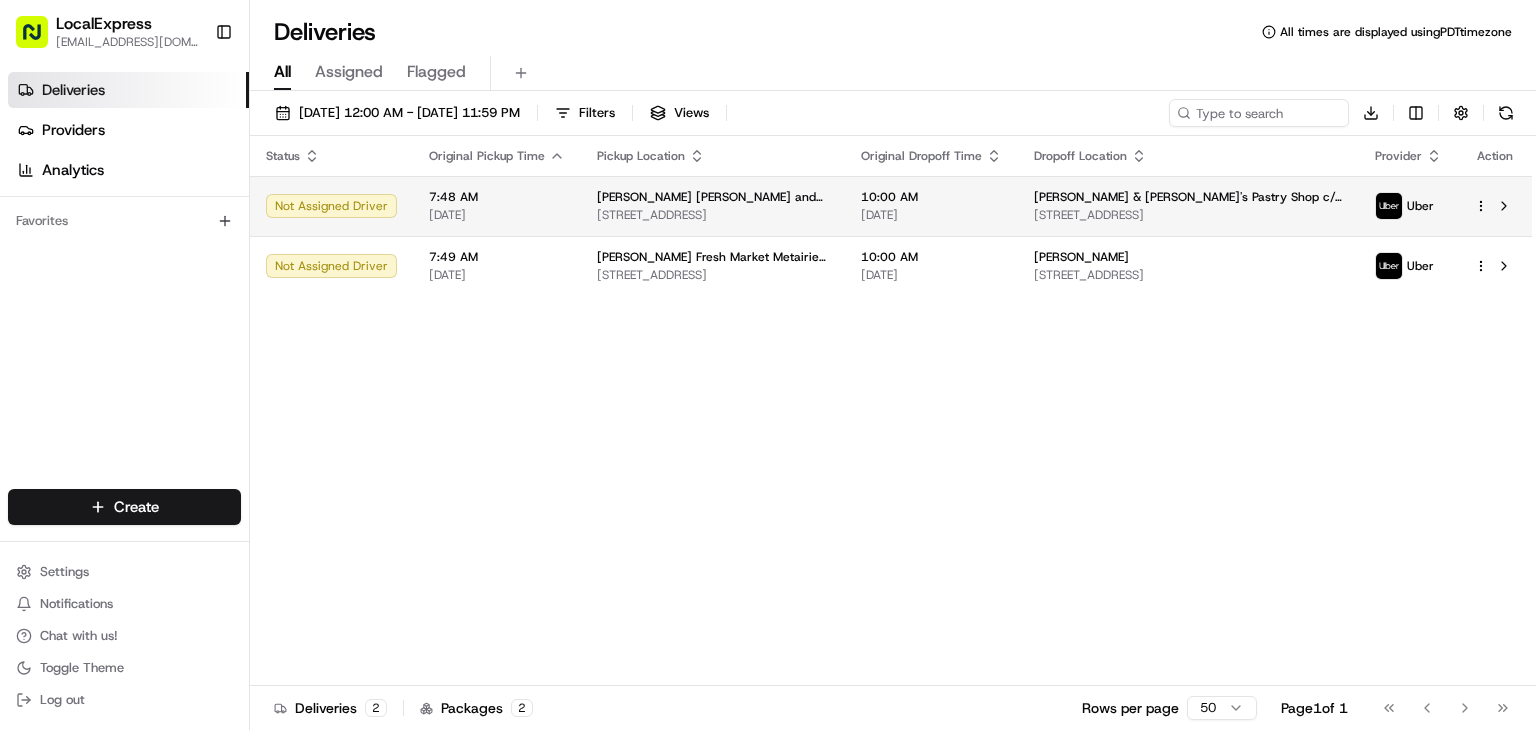 scroll, scrollTop: 0, scrollLeft: 0, axis: both 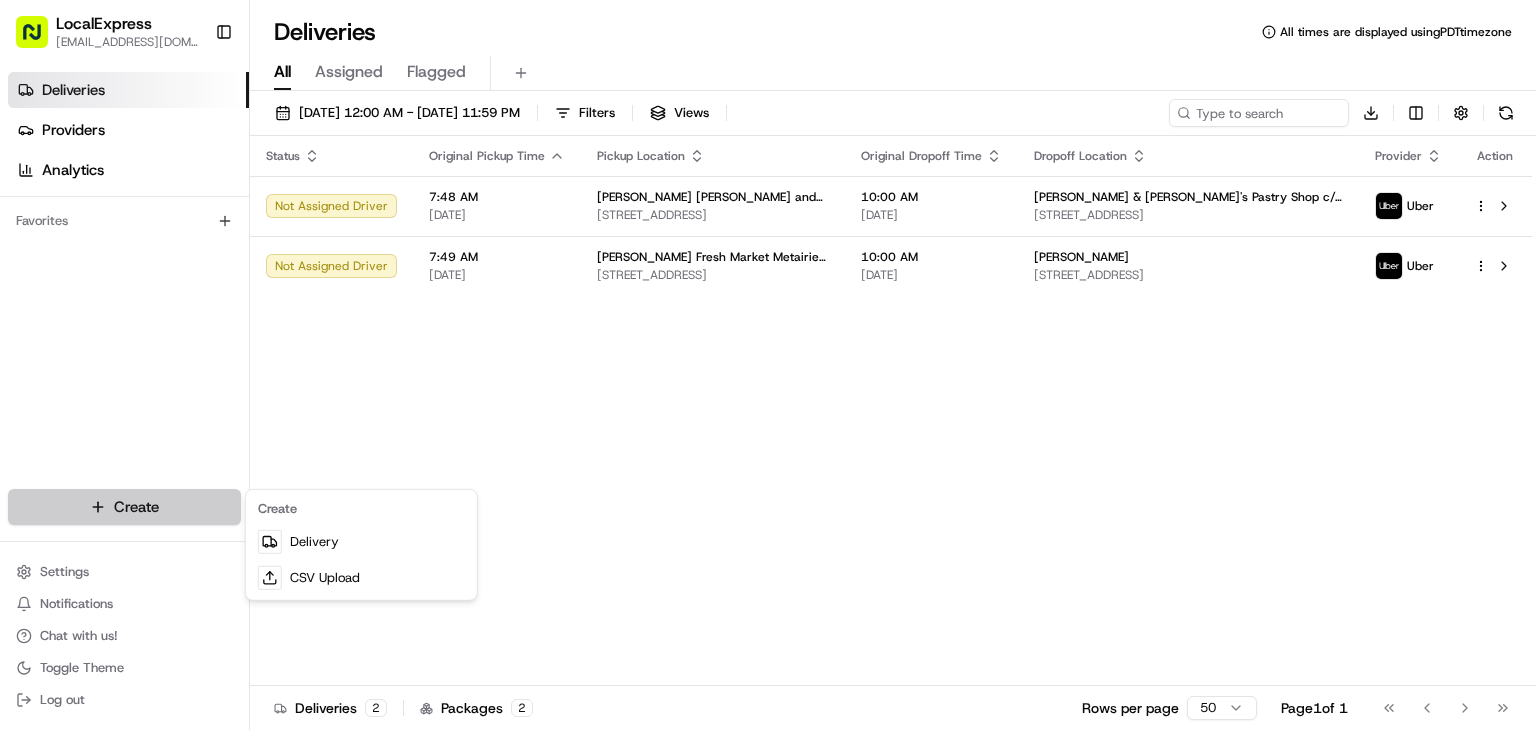 click on "LocalExpress [EMAIL_ADDRESS][DOMAIN_NAME] Toggle Sidebar Deliveries Providers Analytics Favorites Main Menu Members & Organization Organization Users Roles Preferences Customization Tracking Orchestration Automations Dispatch Strategy Locations Pickup Locations Dropoff Locations Billing Billing Refund Requests Integrations Notification Triggers Webhooks API Keys Request Logs Create Settings Notifications Chat with us! Toggle Theme Log out Deliveries All times are displayed using  PDT  timezone All Assigned Flagged [DATE] 12:00 AM - [DATE] 11:59 PM Filters Views Download Status Original Pickup Time Pickup Location Original Dropoff Time Dropoff Location Provider Action Not Assigned Driver 7:48 AM [DATE] [PERSON_NAME] Ravioli and Egg Noodles [STREET_ADDRESS] 10:00 AM [DATE] [PERSON_NAME] & Dom's Pastry Shop c/o [PERSON_NAME] [STREET_ADDRESS] Uber Not Assigned Driver 7:49 AM [DATE] [PERSON_NAME] Fresh Market Metairie Catering 10:00 AM [DATE] Uber 2 2 1" at bounding box center (768, 365) 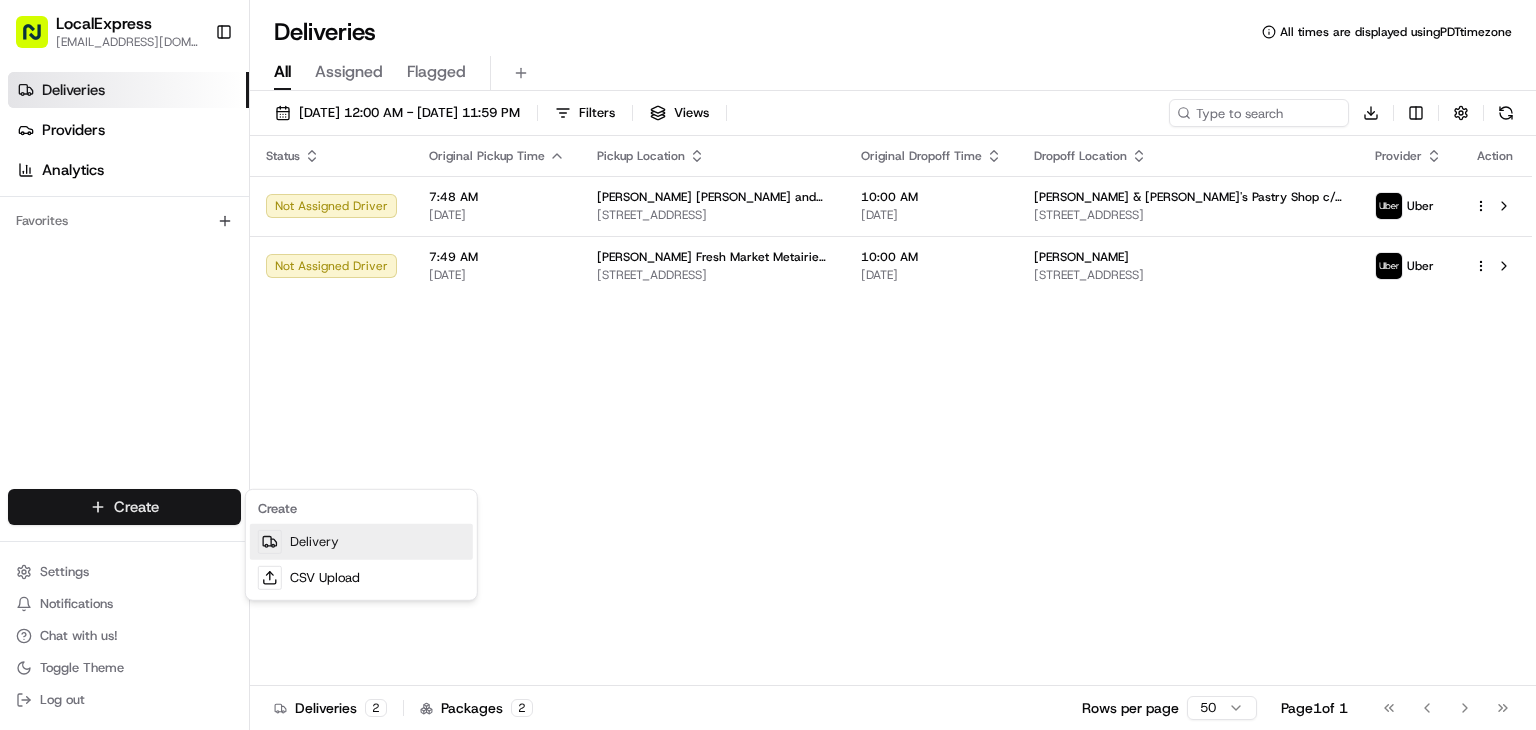 click on "Delivery" at bounding box center (361, 542) 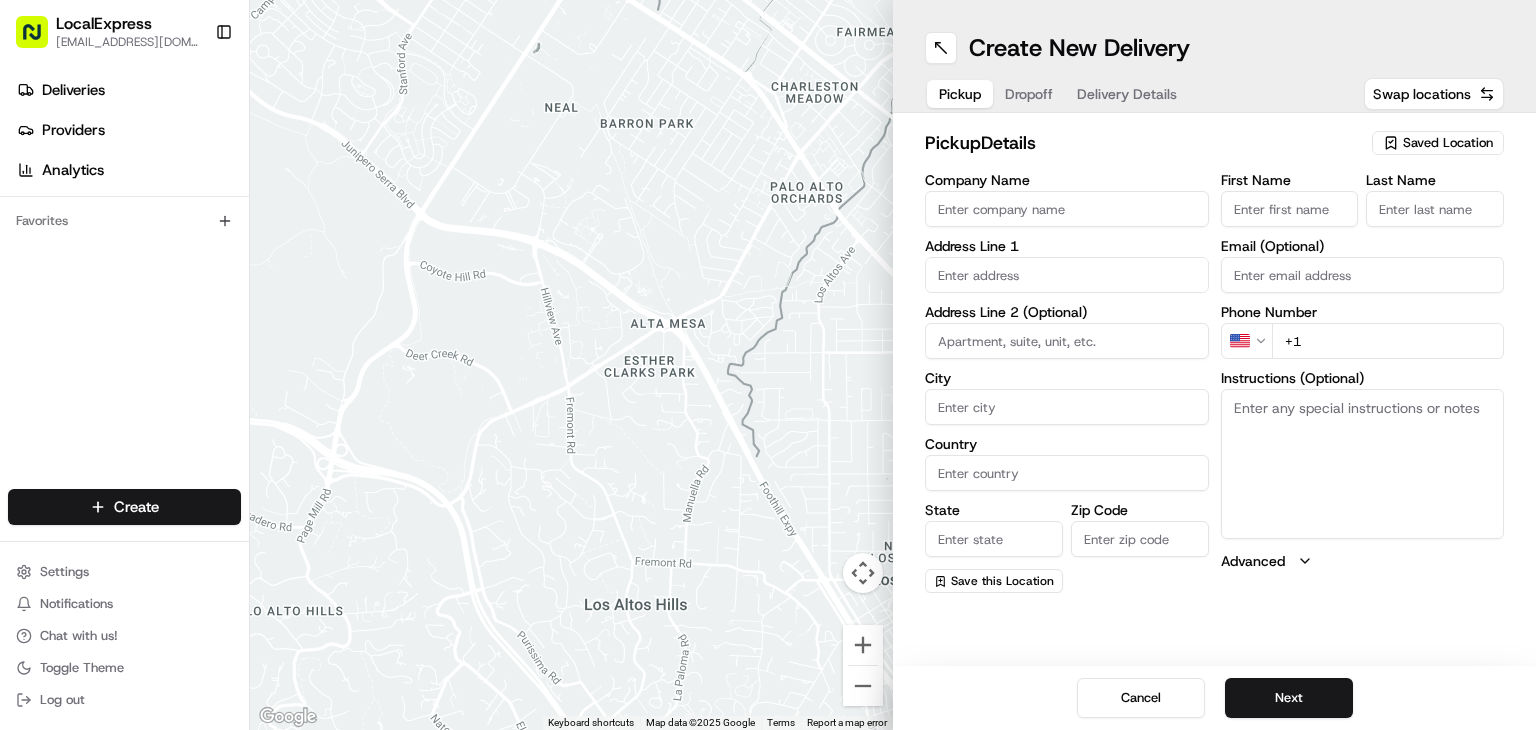 click on "Saved Location" at bounding box center [1438, 143] 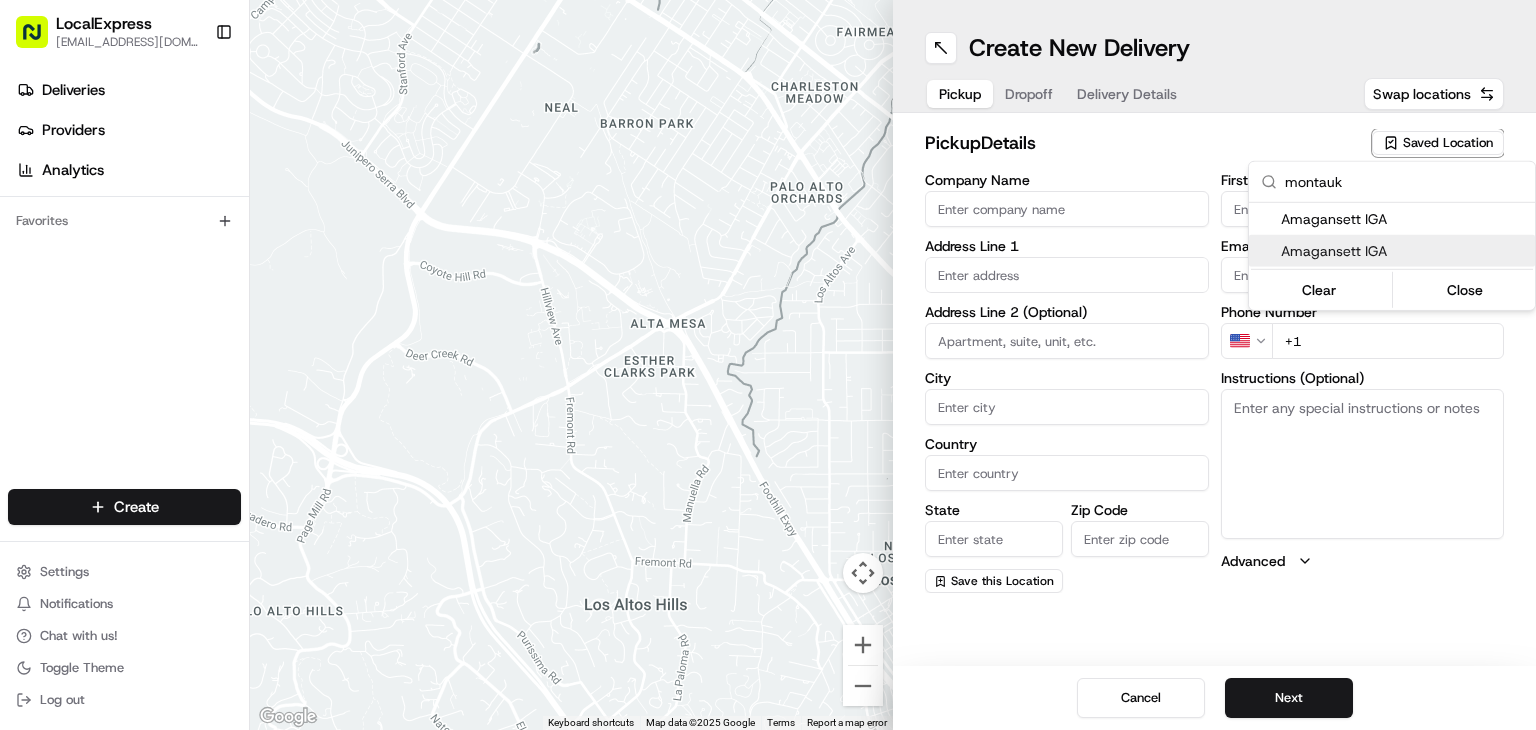 type on "montauk" 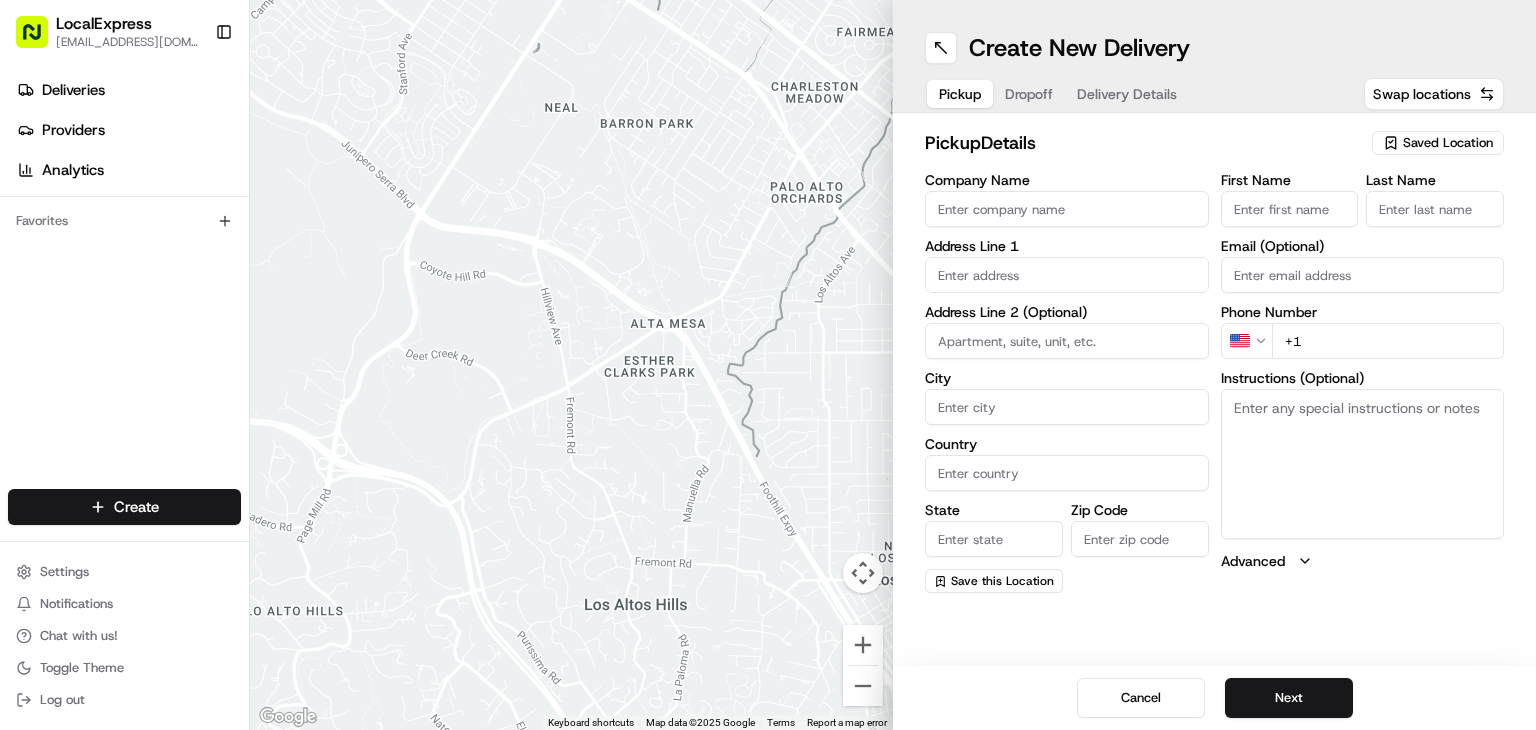 click on "Company Name" at bounding box center (1067, 209) 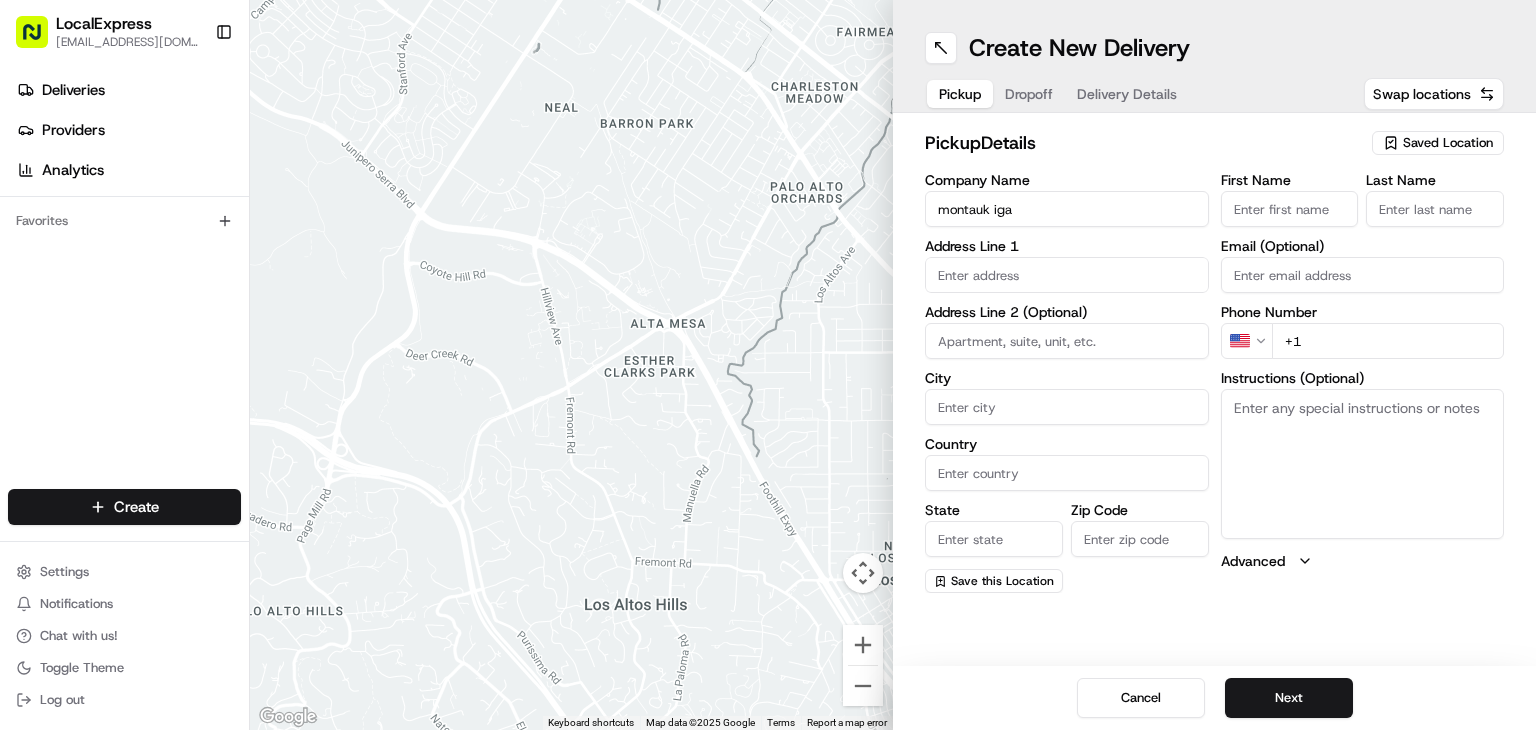 type on "montauk iga" 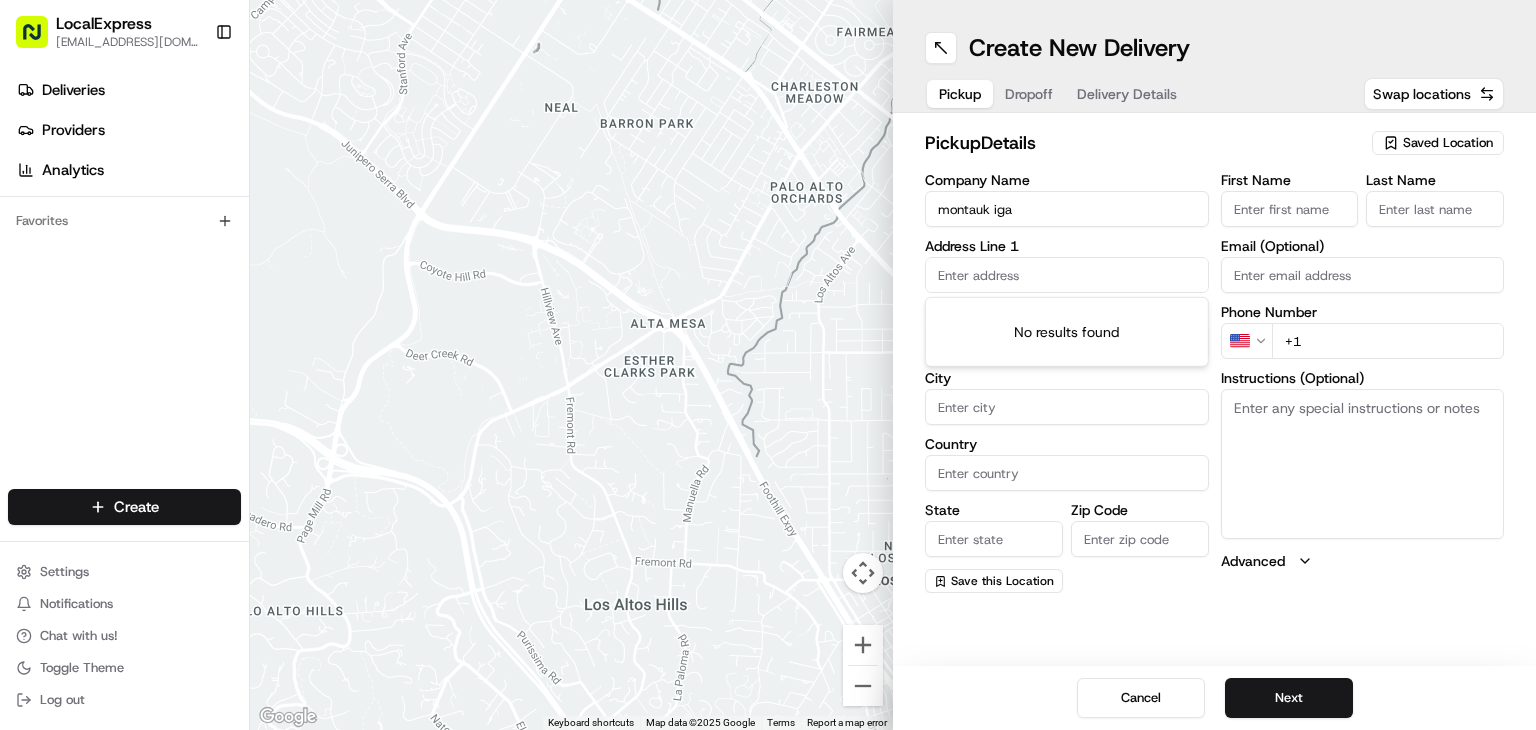 paste on "montauk iga" 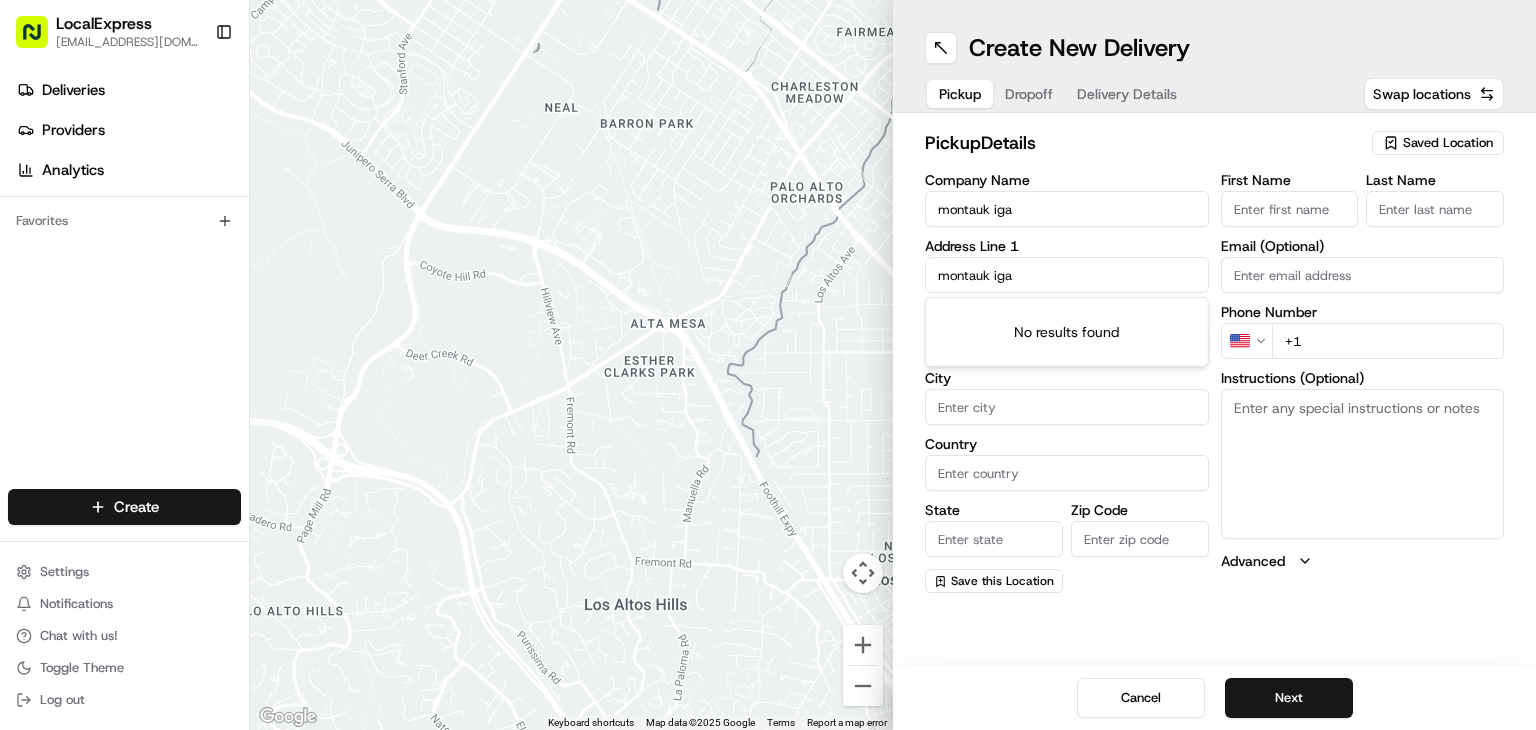 click on "montauk iga" at bounding box center [1067, 275] 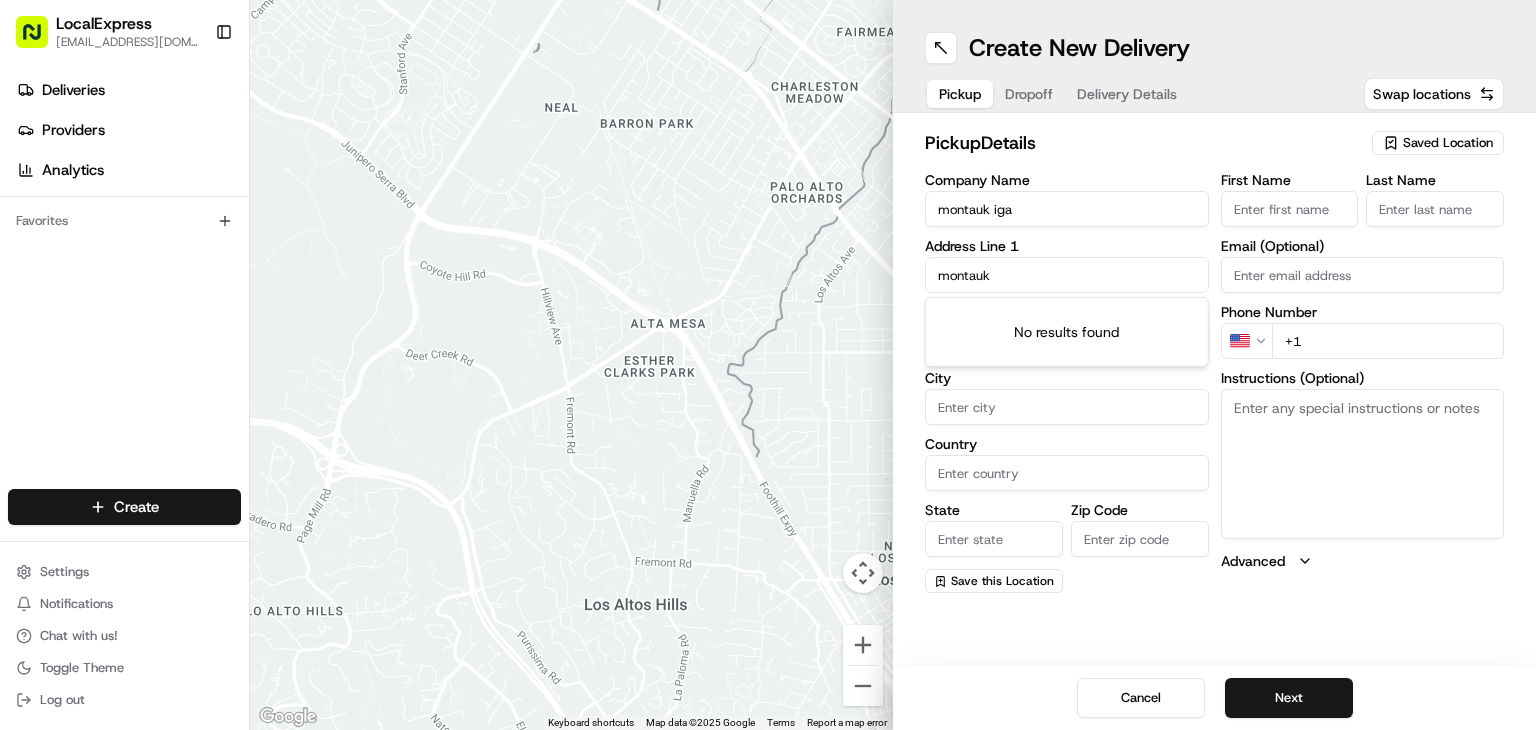 paste on "[STREET_ADDRESS]" 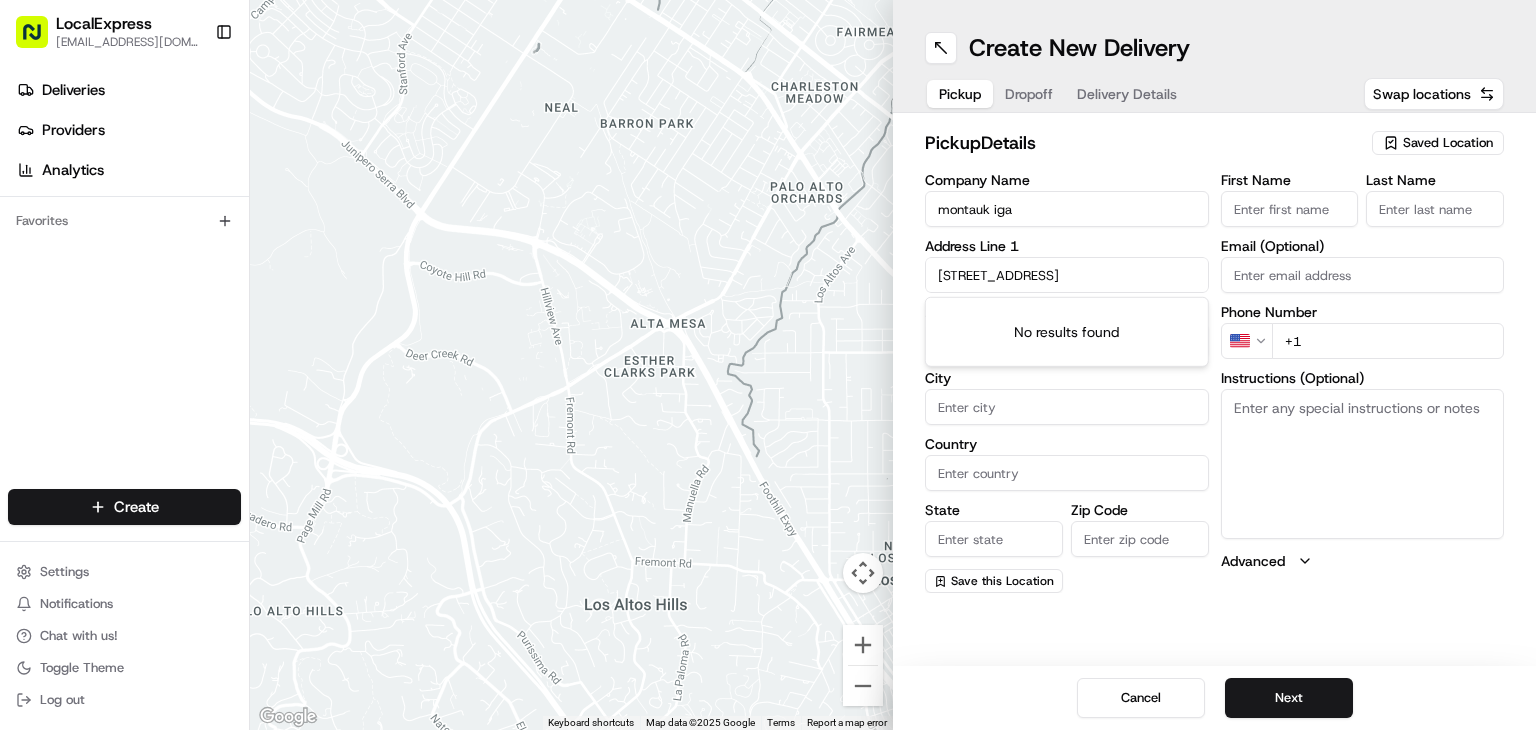scroll, scrollTop: 0, scrollLeft: 12, axis: horizontal 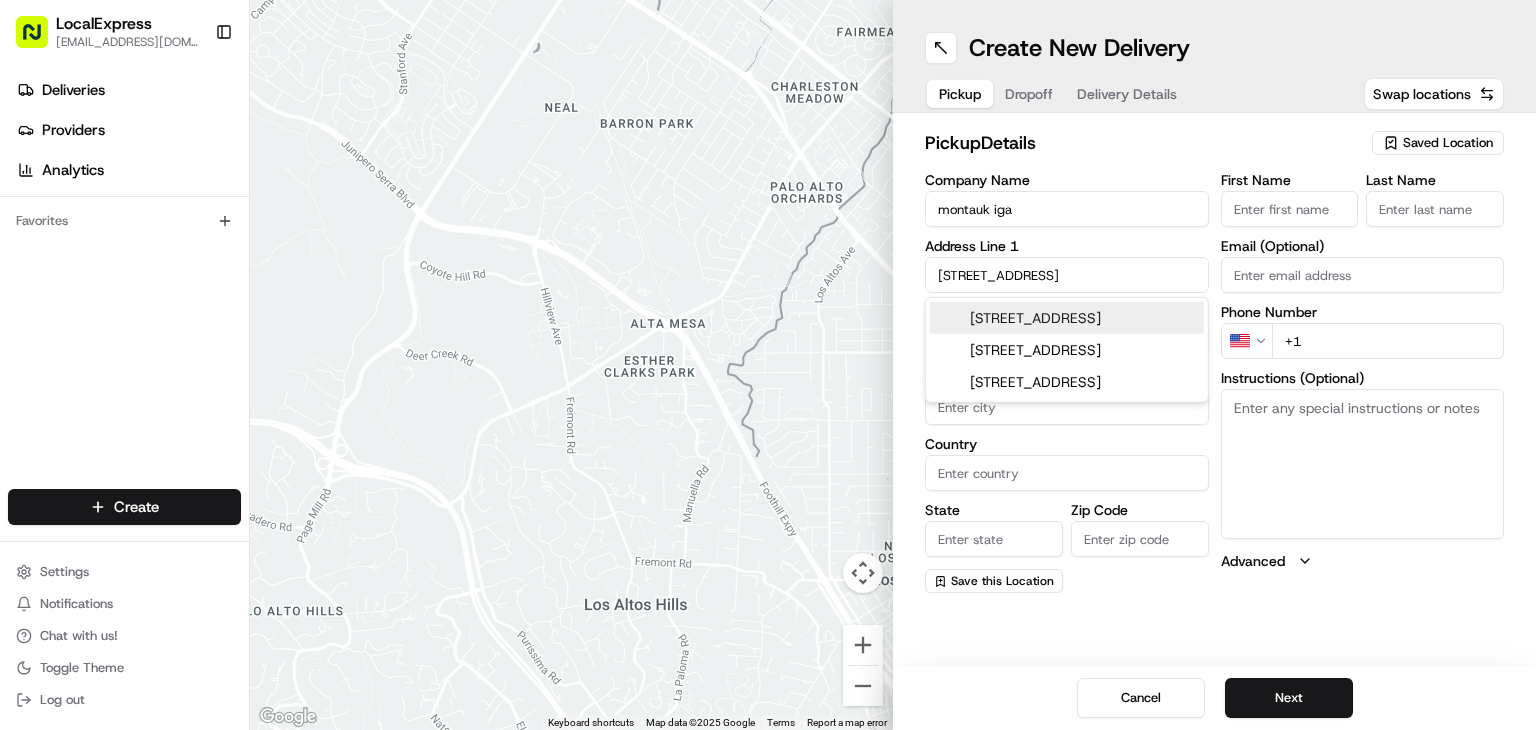 drag, startPoint x: 1077, startPoint y: 277, endPoint x: 1000, endPoint y: 269, distance: 77.41447 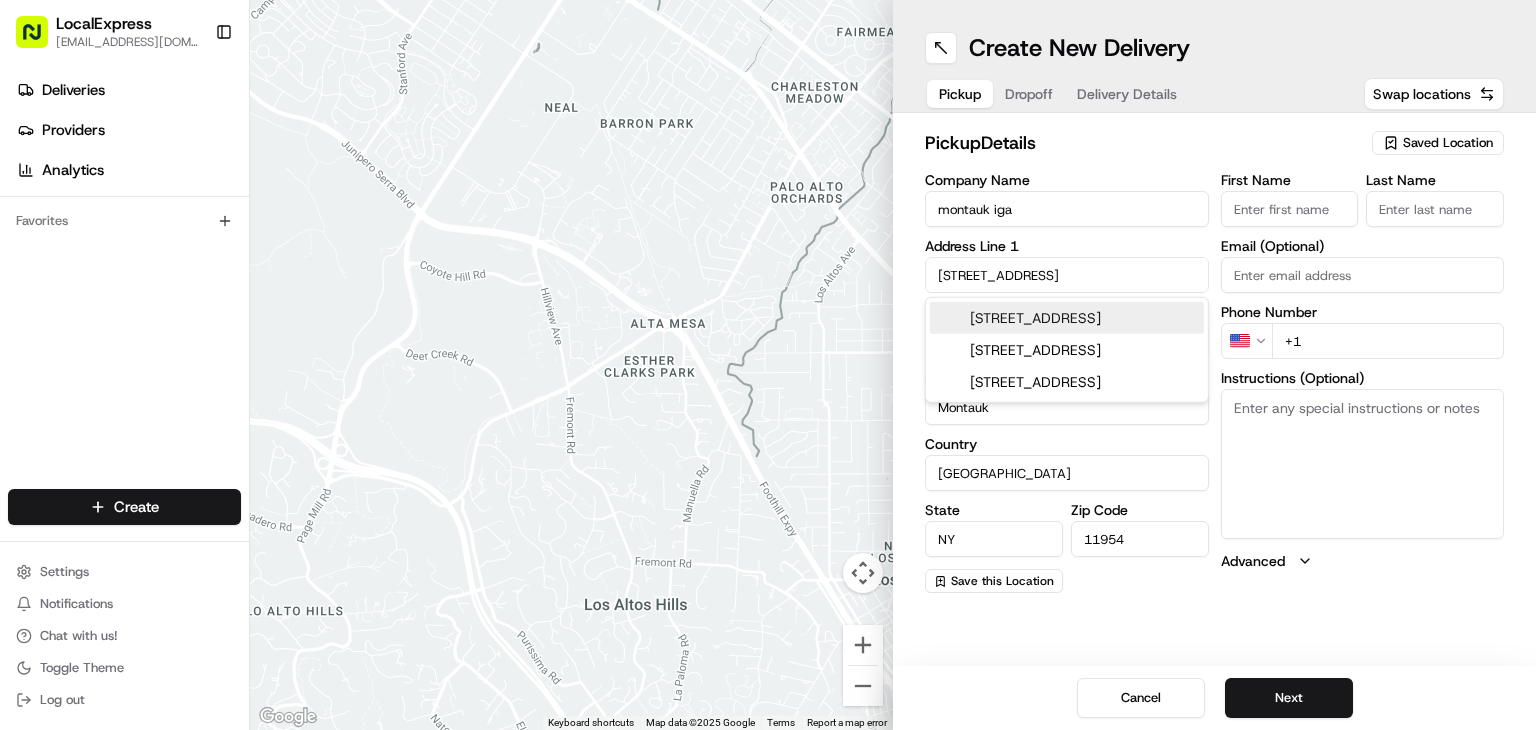 type on "[STREET_ADDRESS]" 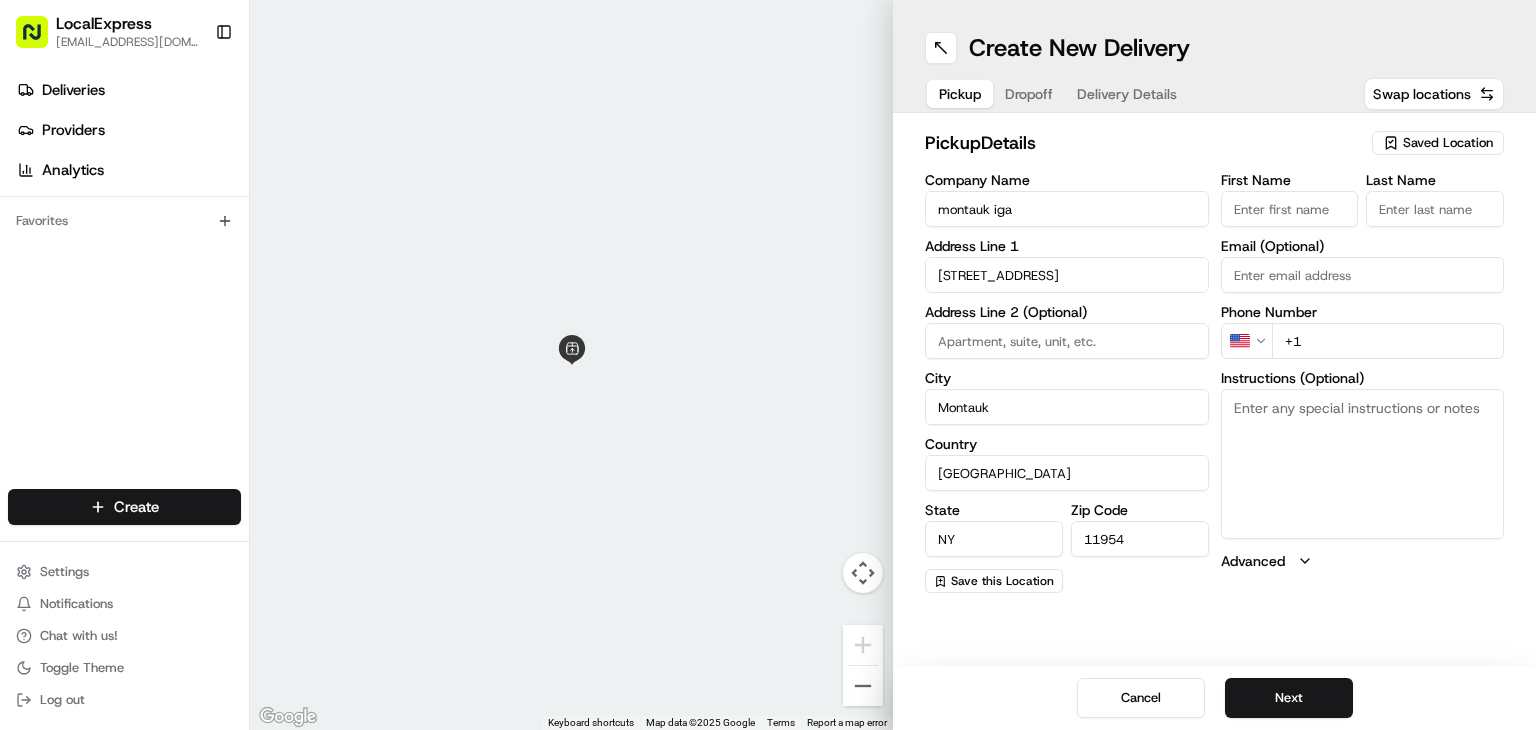 click on "+1" at bounding box center [1388, 341] 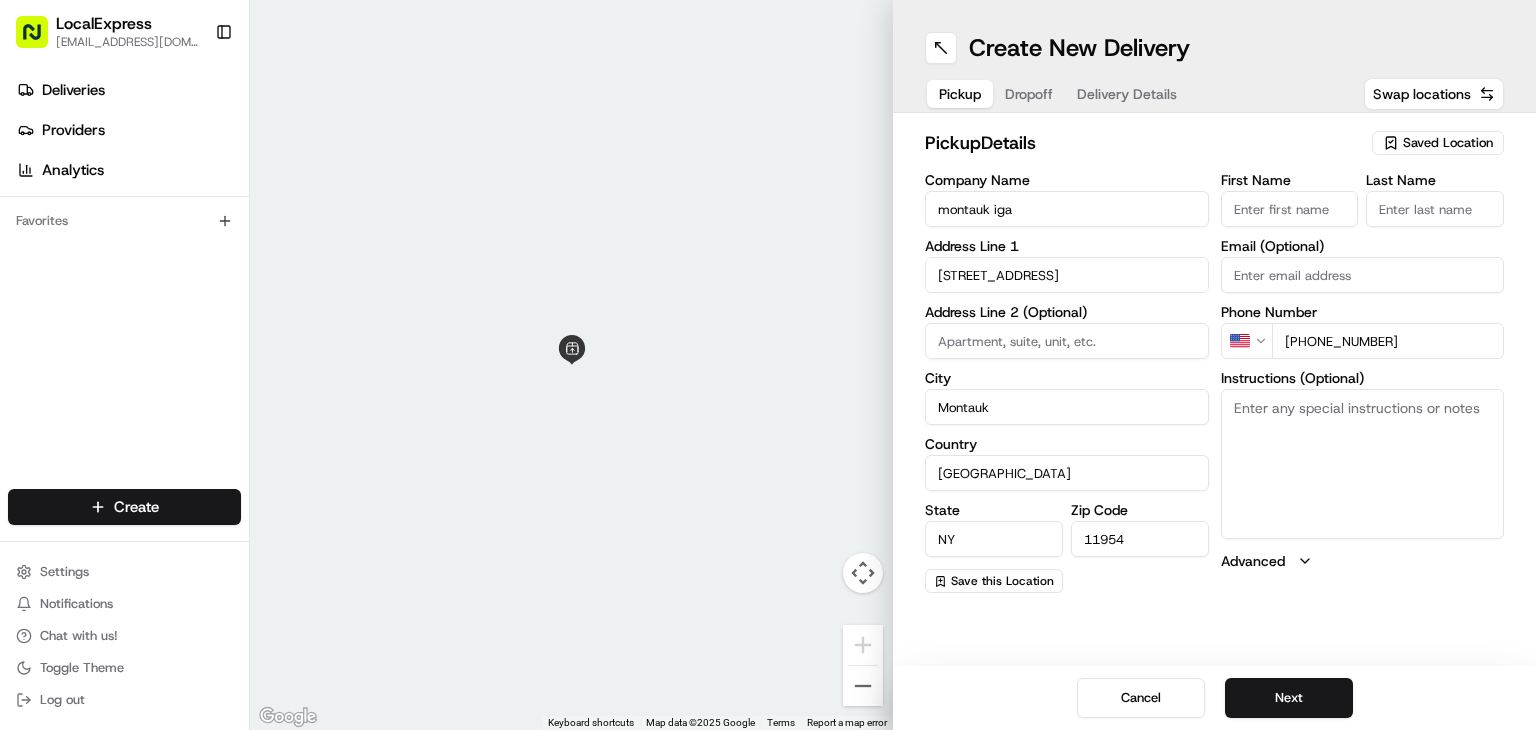 type on "[PHONE_NUMBER]" 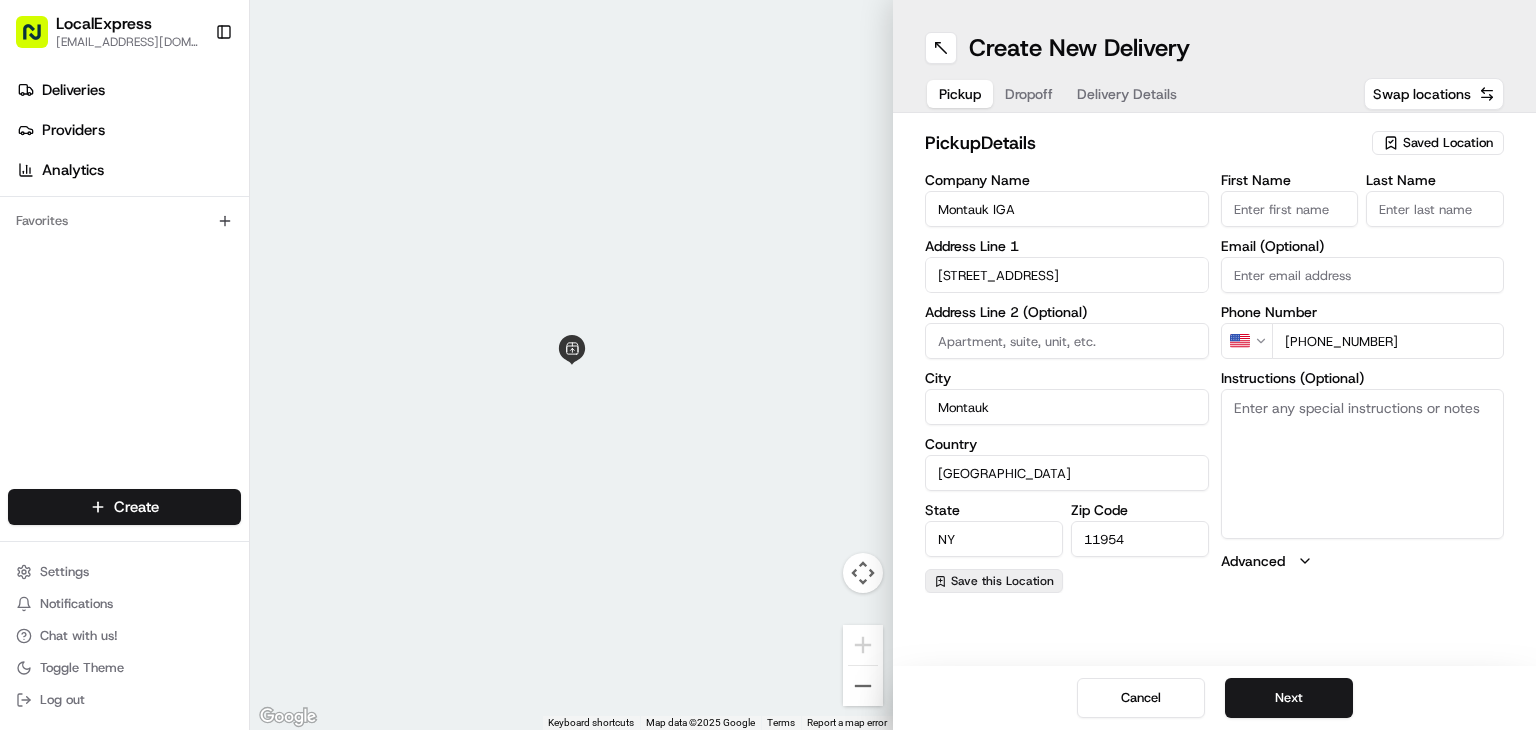type on "Montauk IGA" 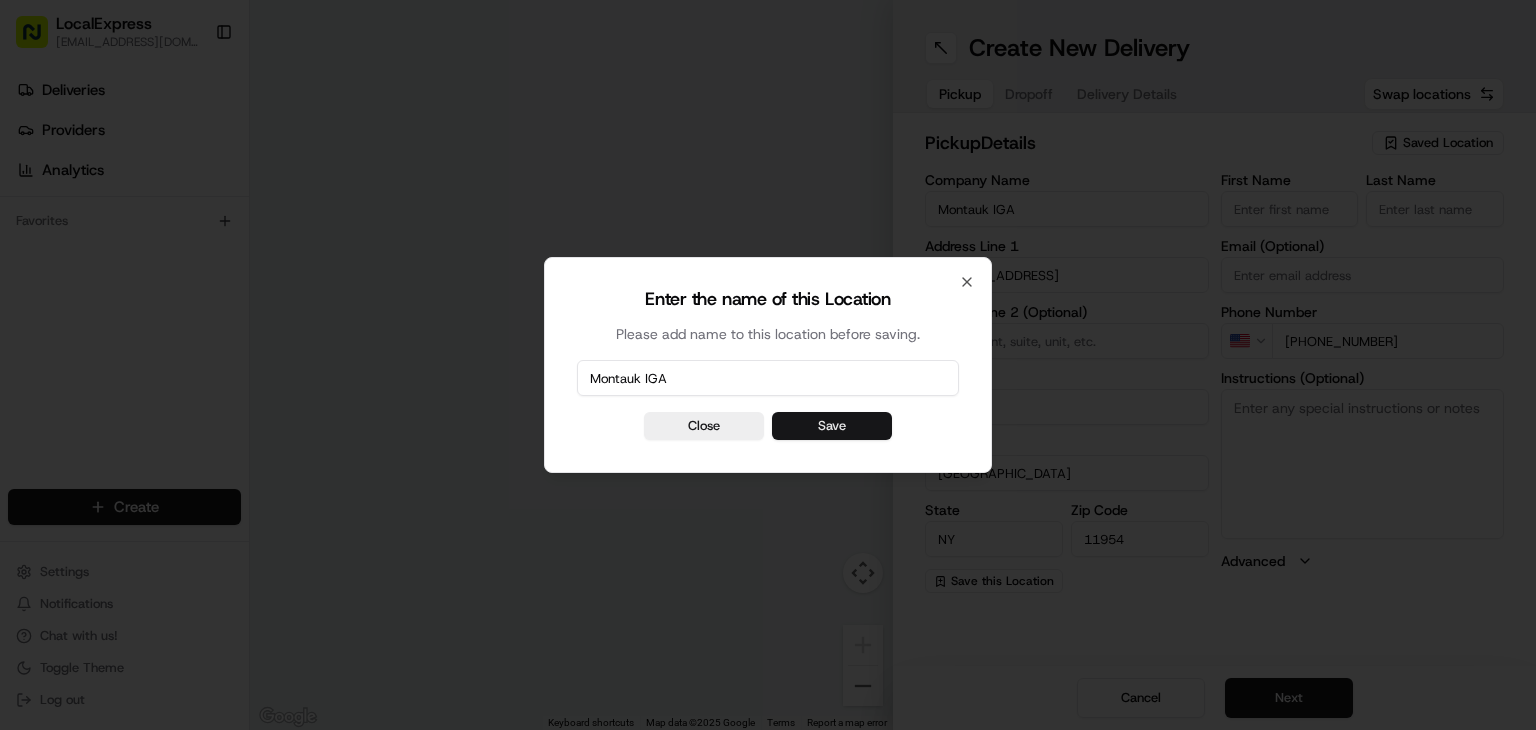 click on "Save" at bounding box center (832, 426) 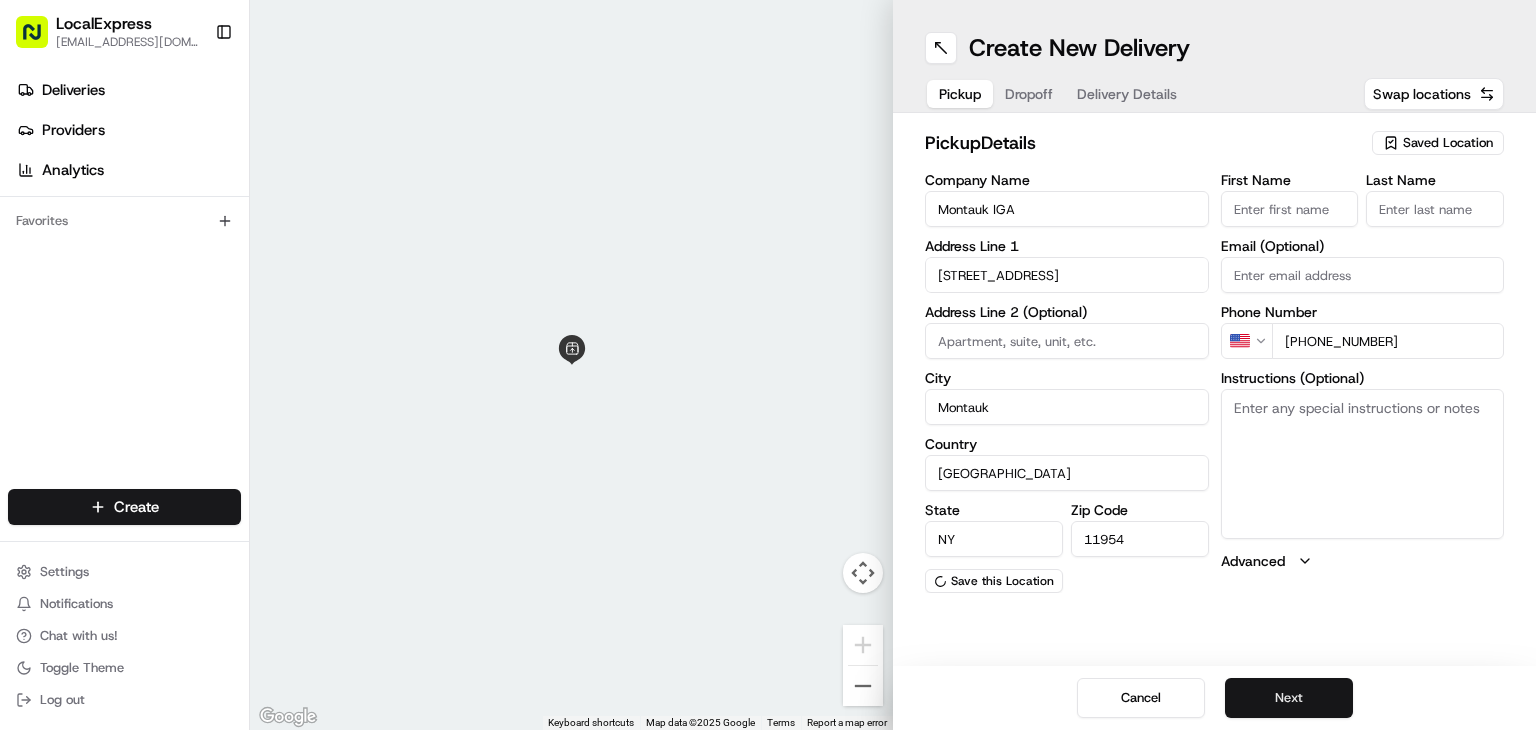 click on "Next" at bounding box center (1289, 698) 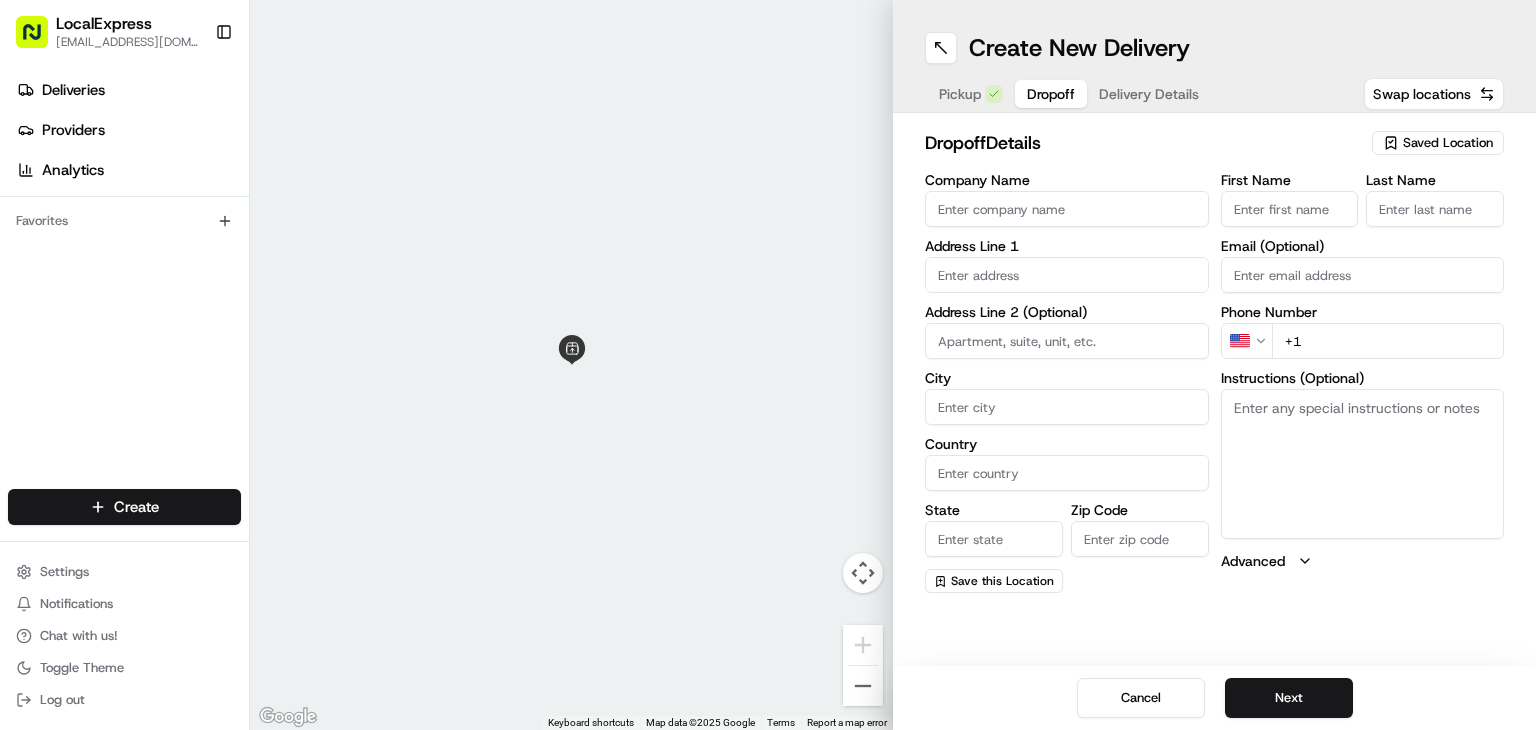 click at bounding box center [1067, 275] 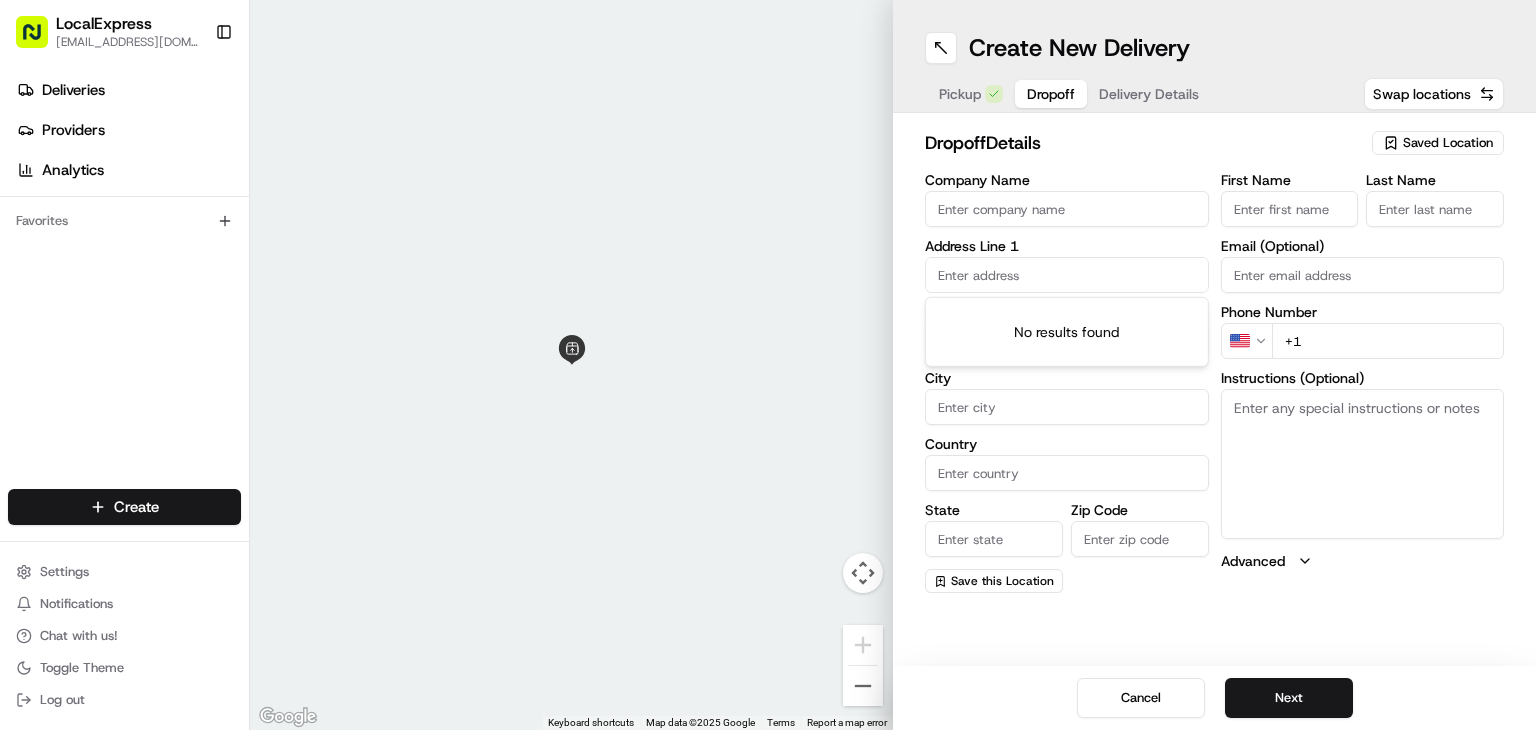 paste on "[STREET_ADDRESS]," 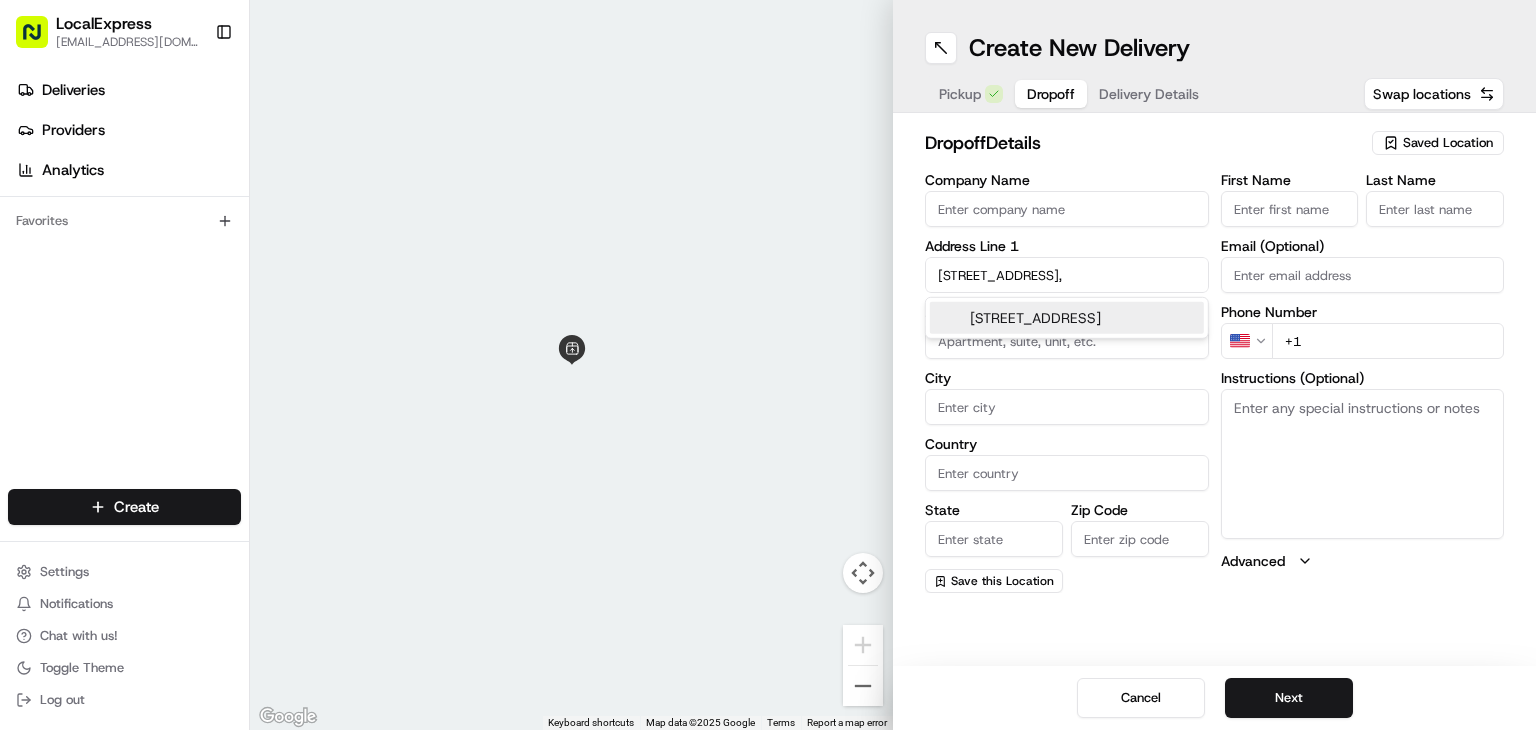 click on "[STREET_ADDRESS]" at bounding box center (1067, 318) 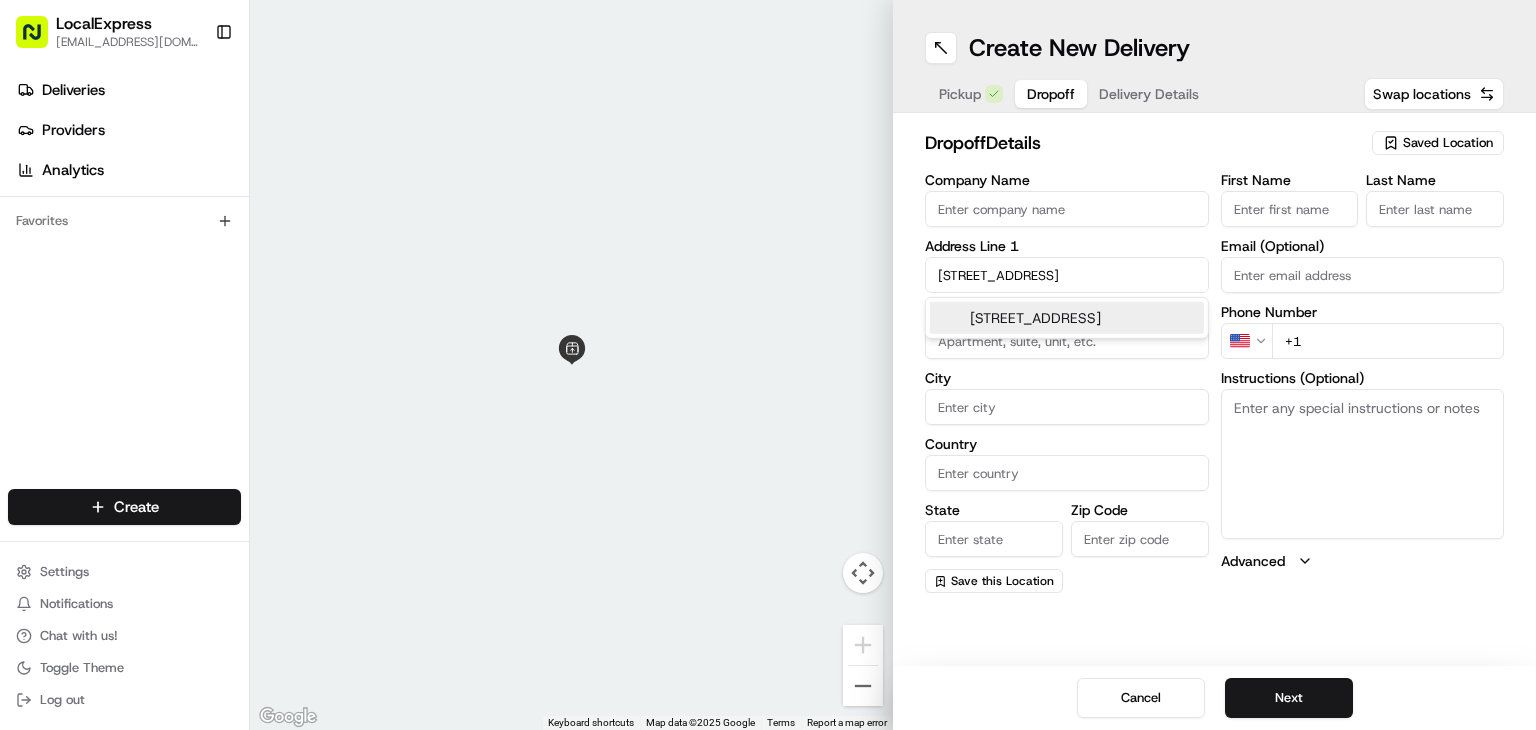 scroll, scrollTop: 0, scrollLeft: 43, axis: horizontal 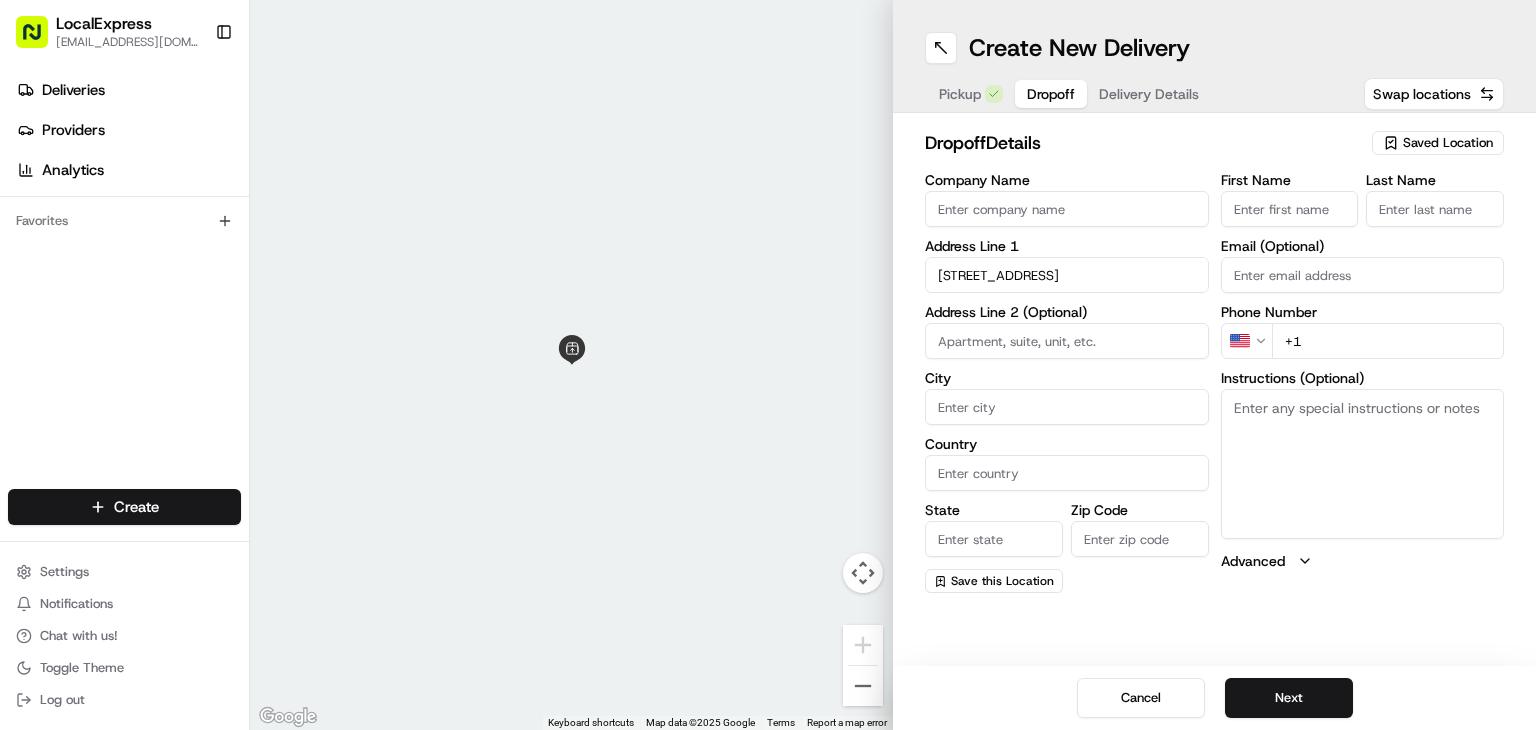 type on "[STREET_ADDRESS]" 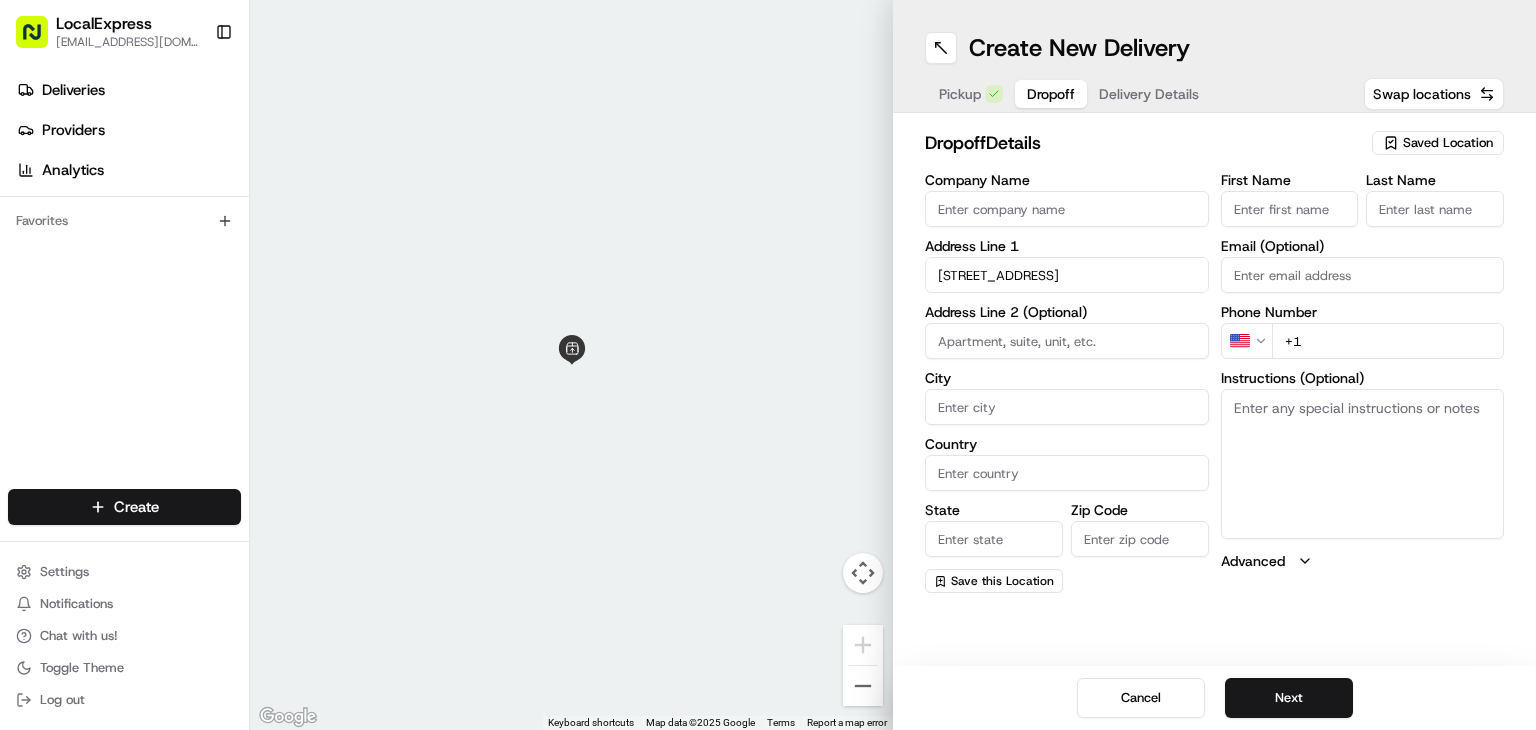 type on "Amagansett" 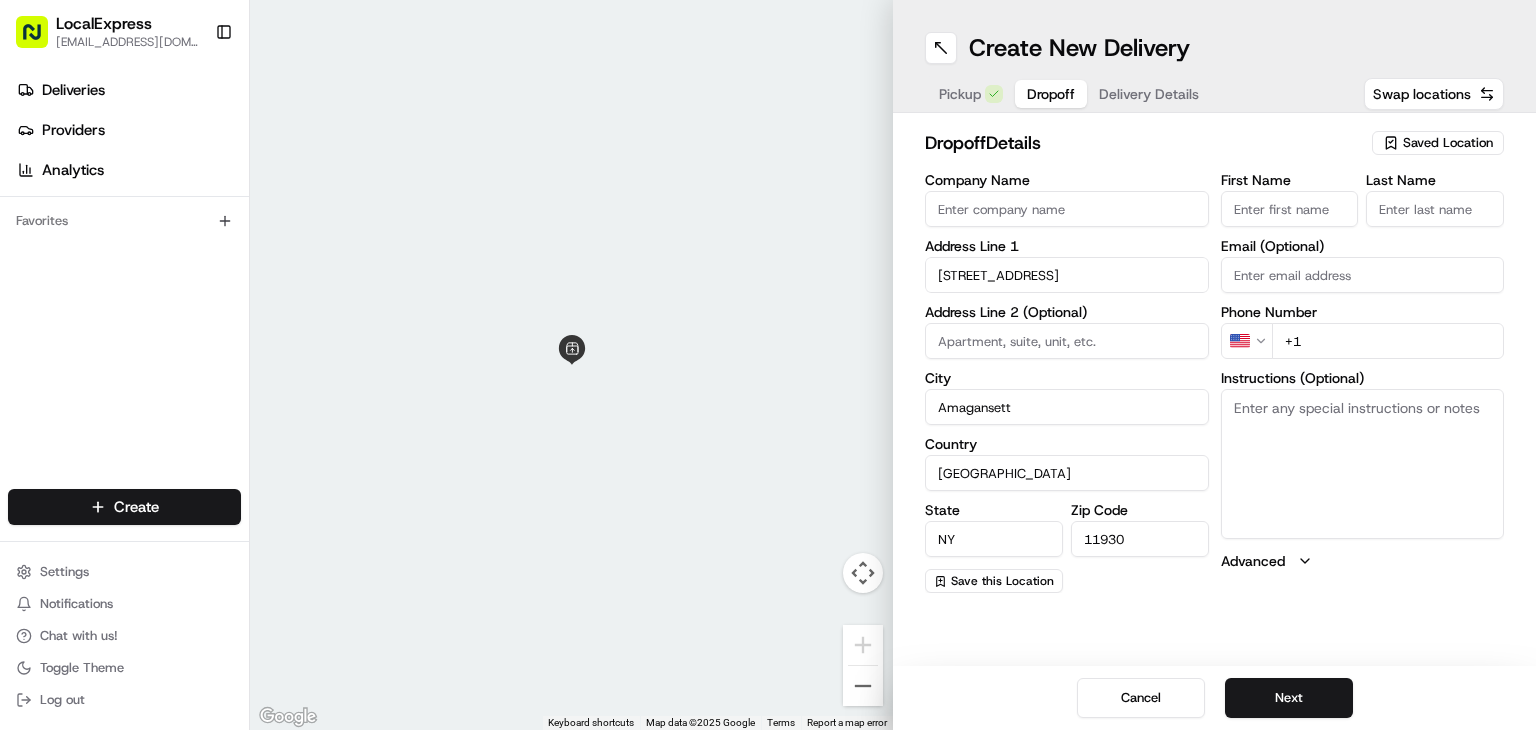 type on "[STREET_ADDRESS]" 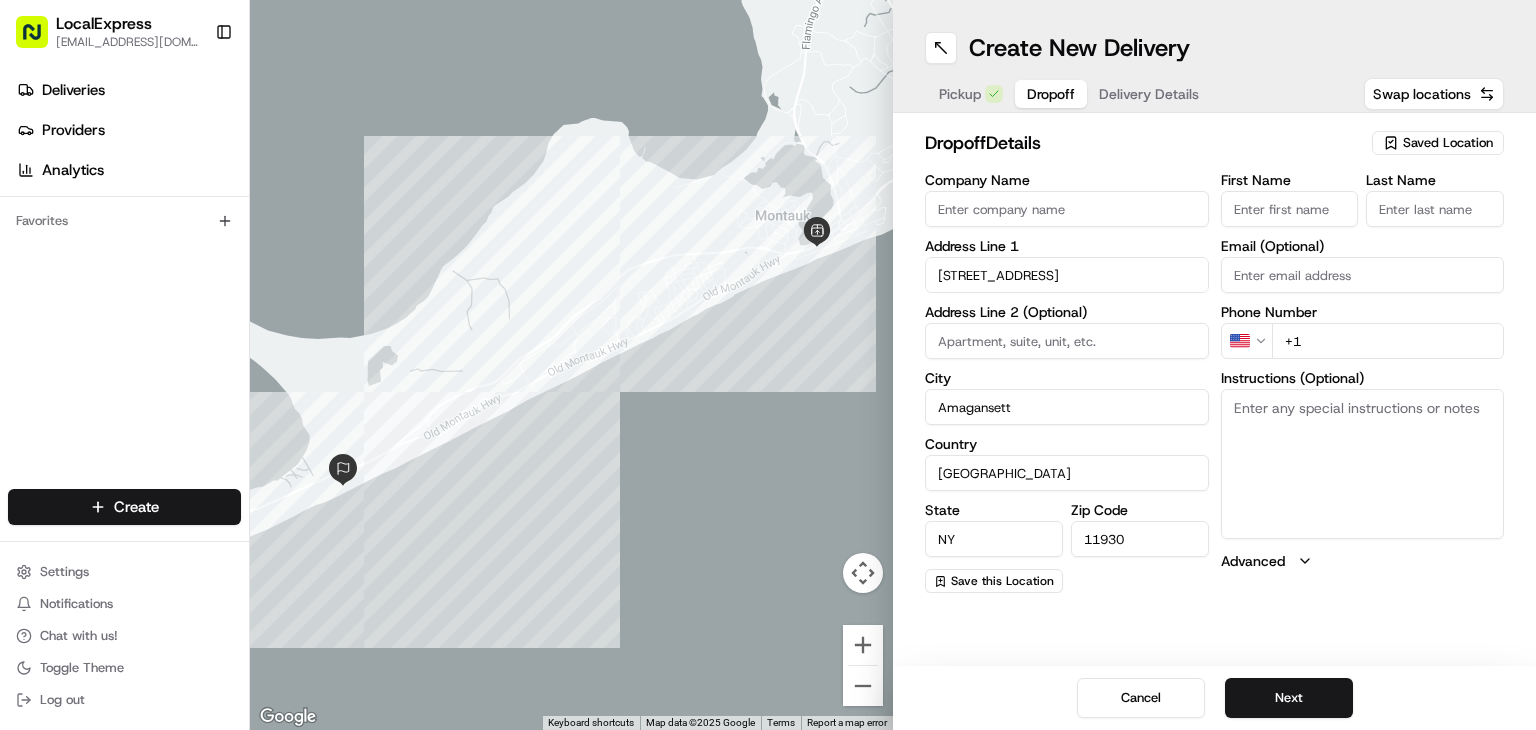 click on "+1" at bounding box center (1388, 341) 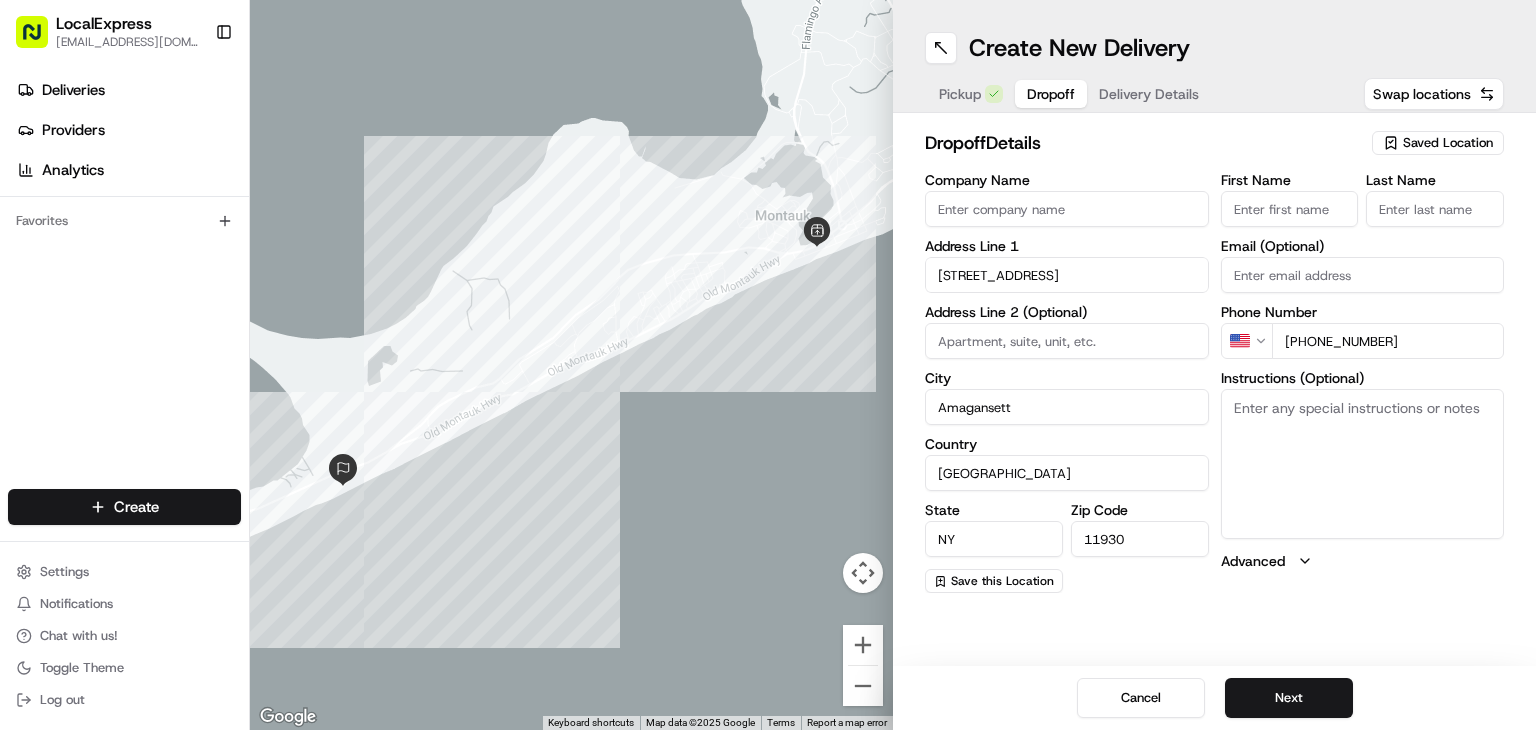 type on "[PHONE_NUMBER]" 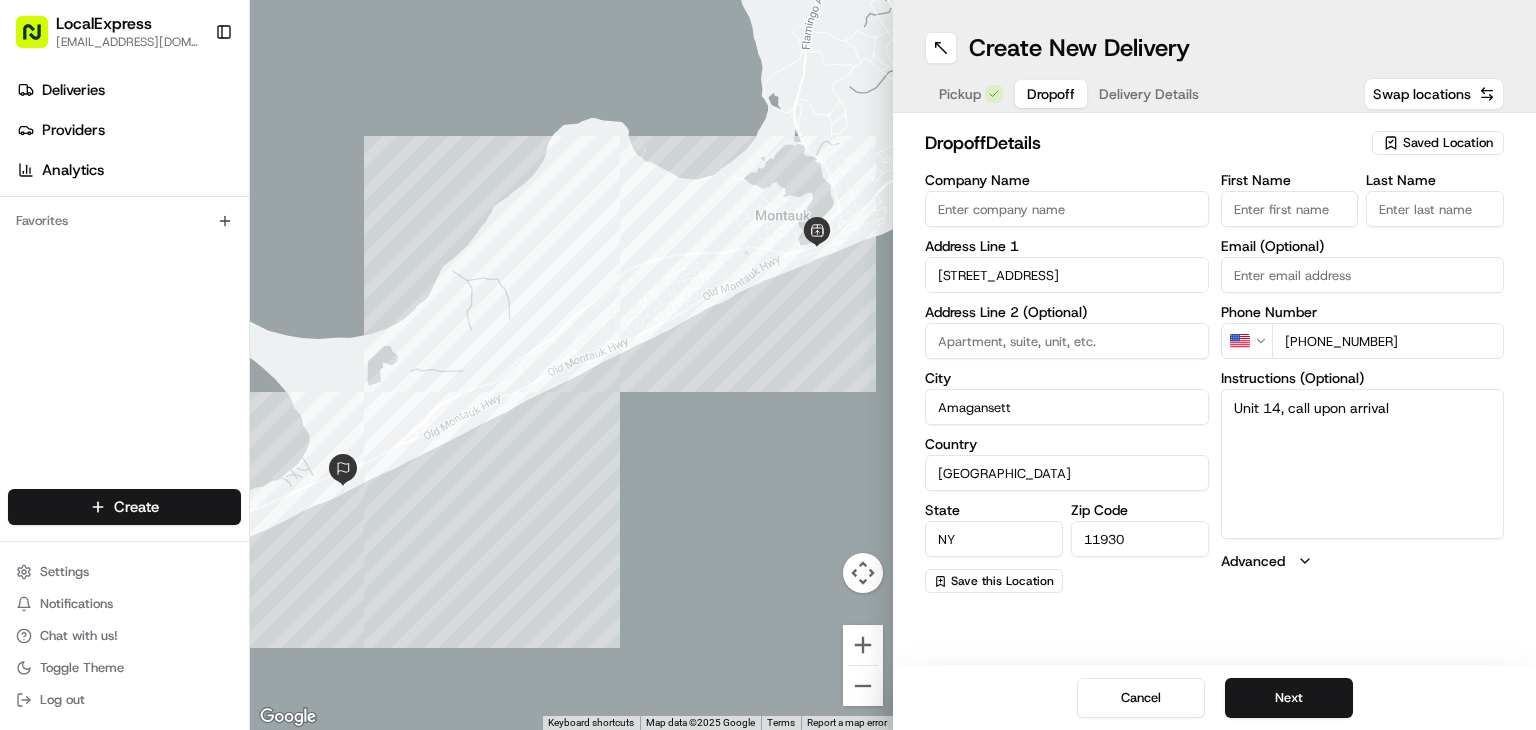 type on "Unit 14, call upon arrival" 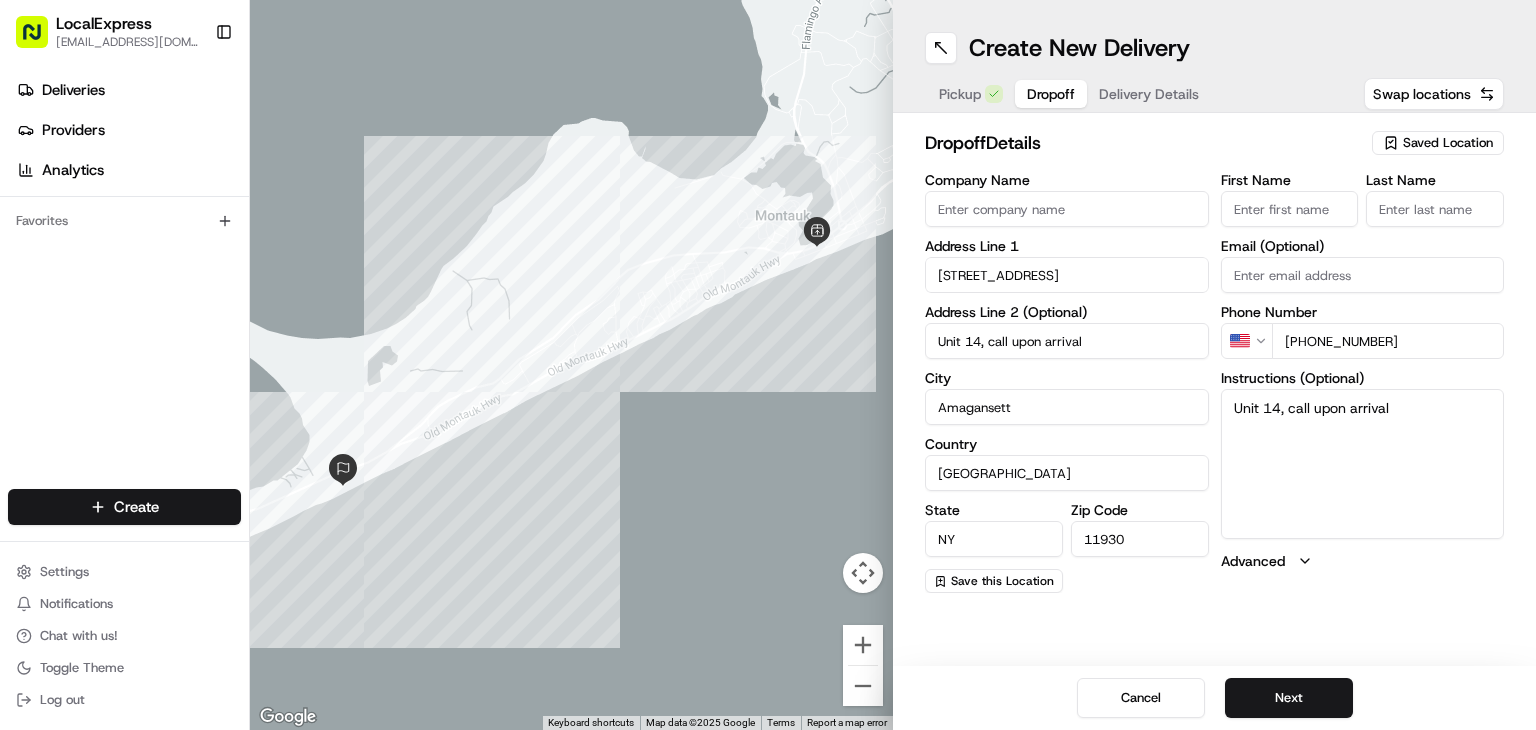 drag, startPoint x: 985, startPoint y: 347, endPoint x: 1183, endPoint y: 341, distance: 198.09088 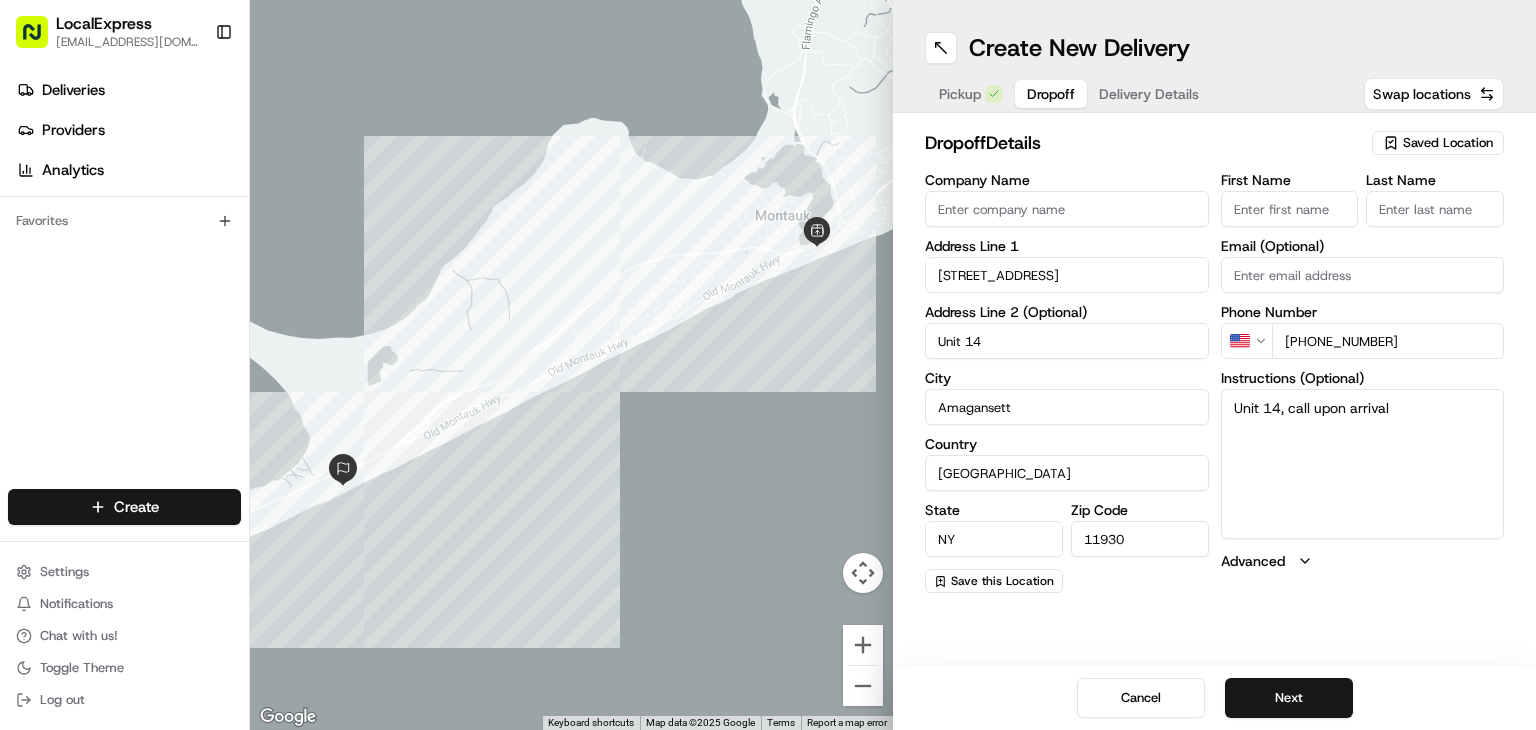 type on "Unit 14" 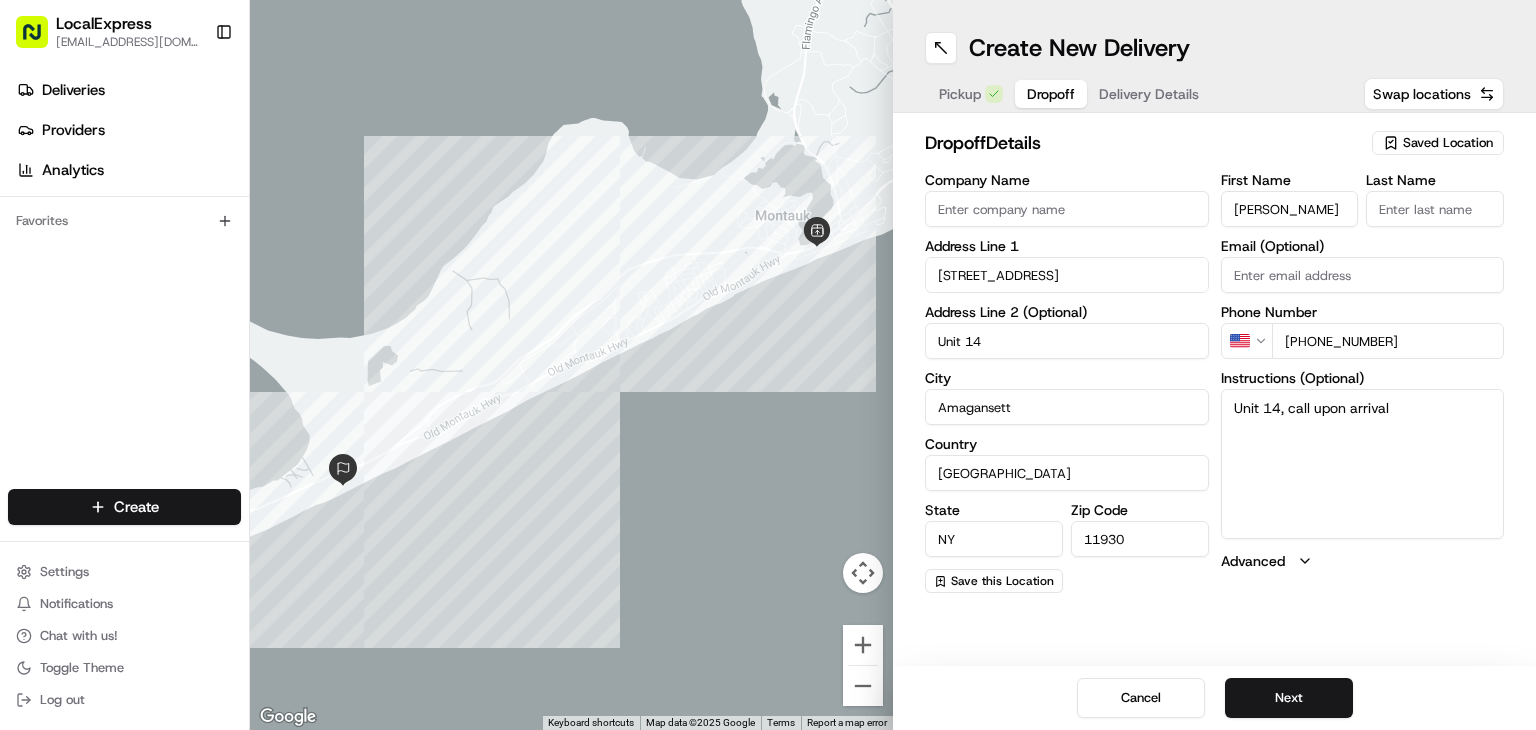 click on "[PERSON_NAME]" at bounding box center (1290, 209) 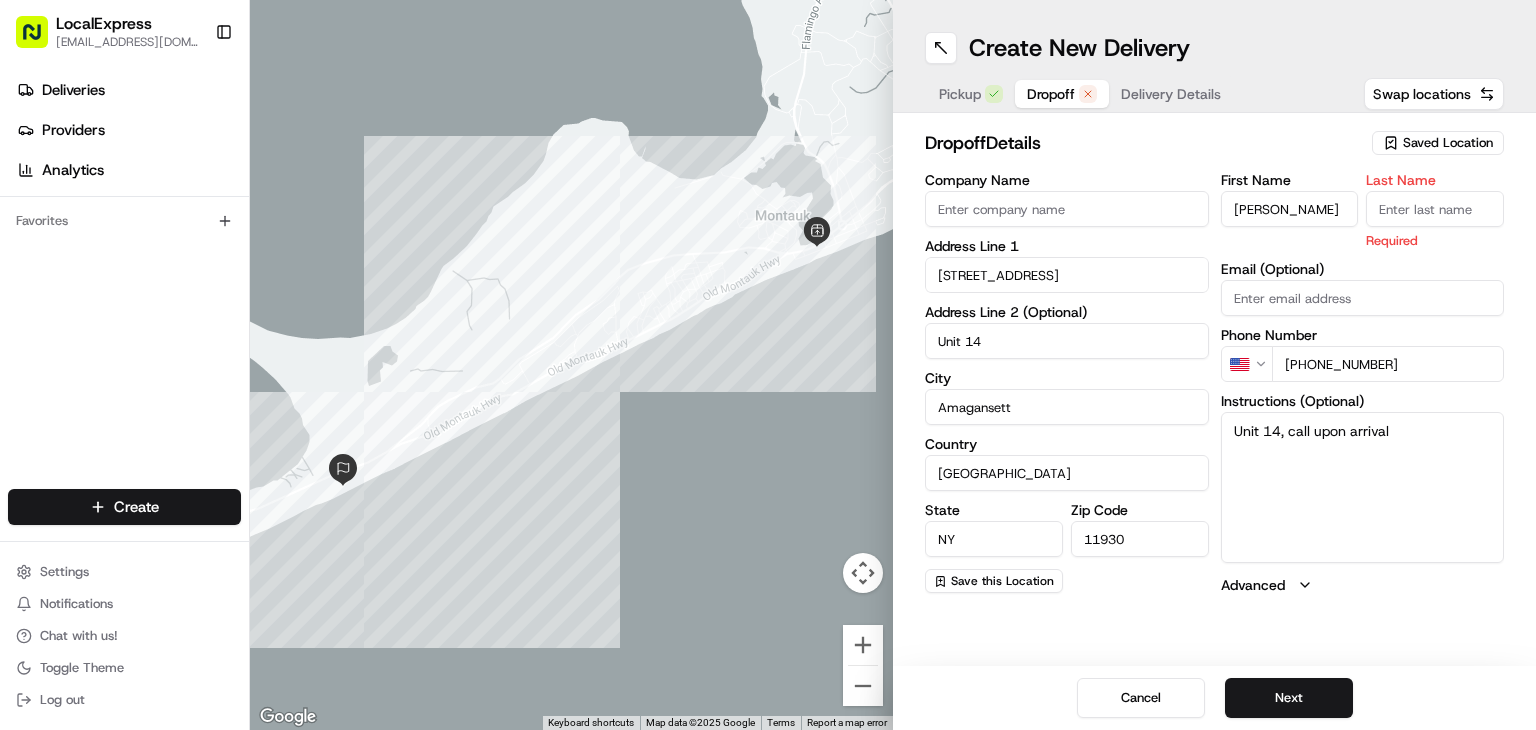 paste on "[PERSON_NAME]" 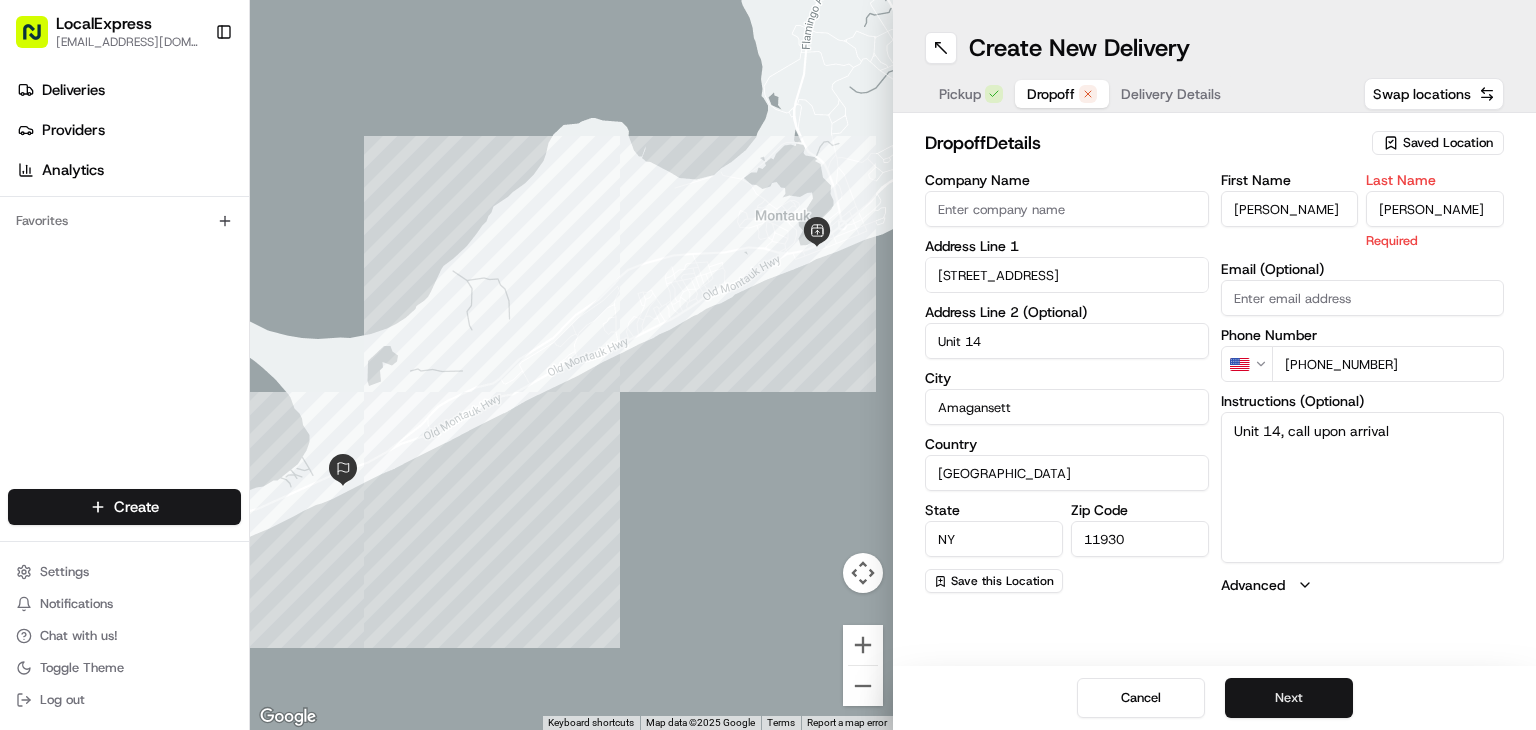 type on "[PERSON_NAME]" 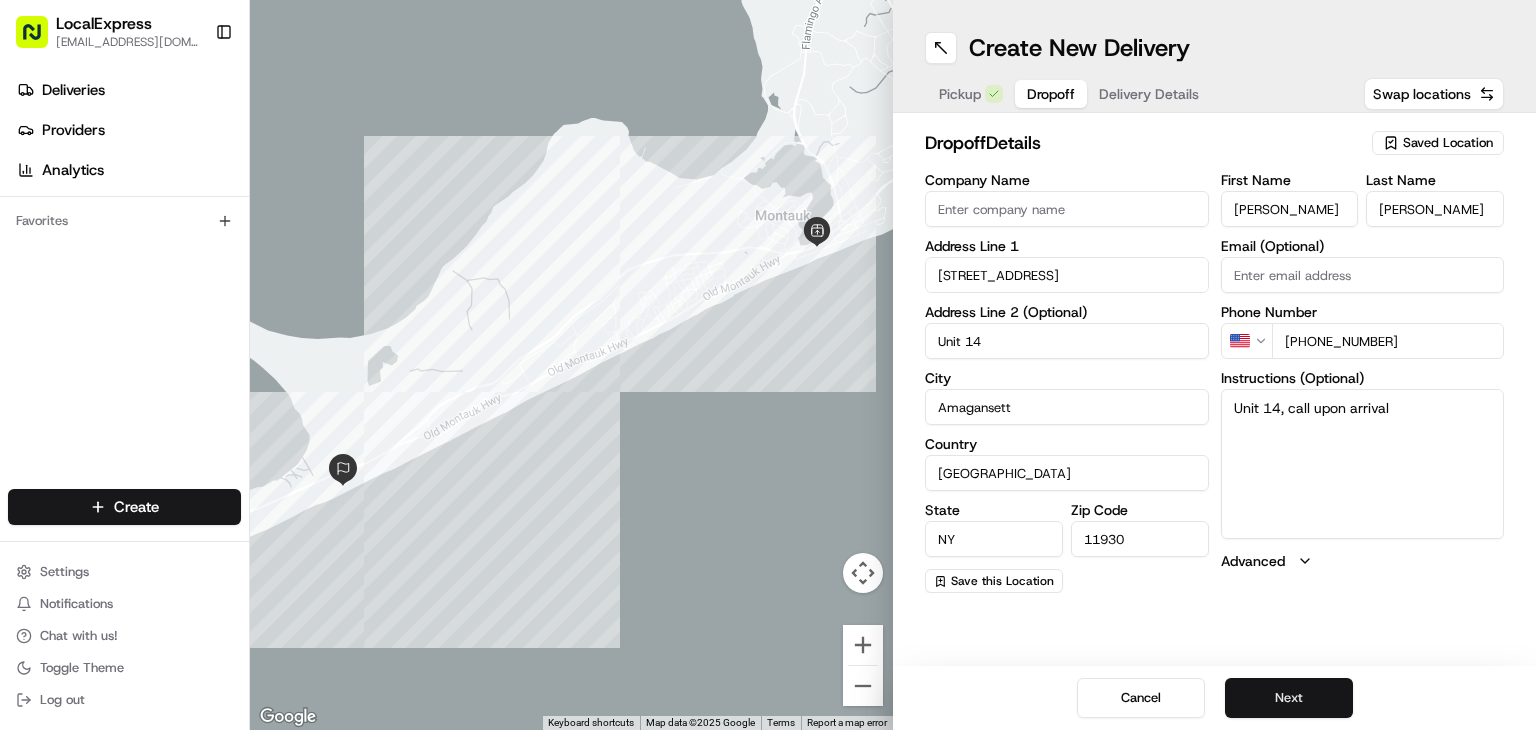 click on "Next" at bounding box center (1289, 698) 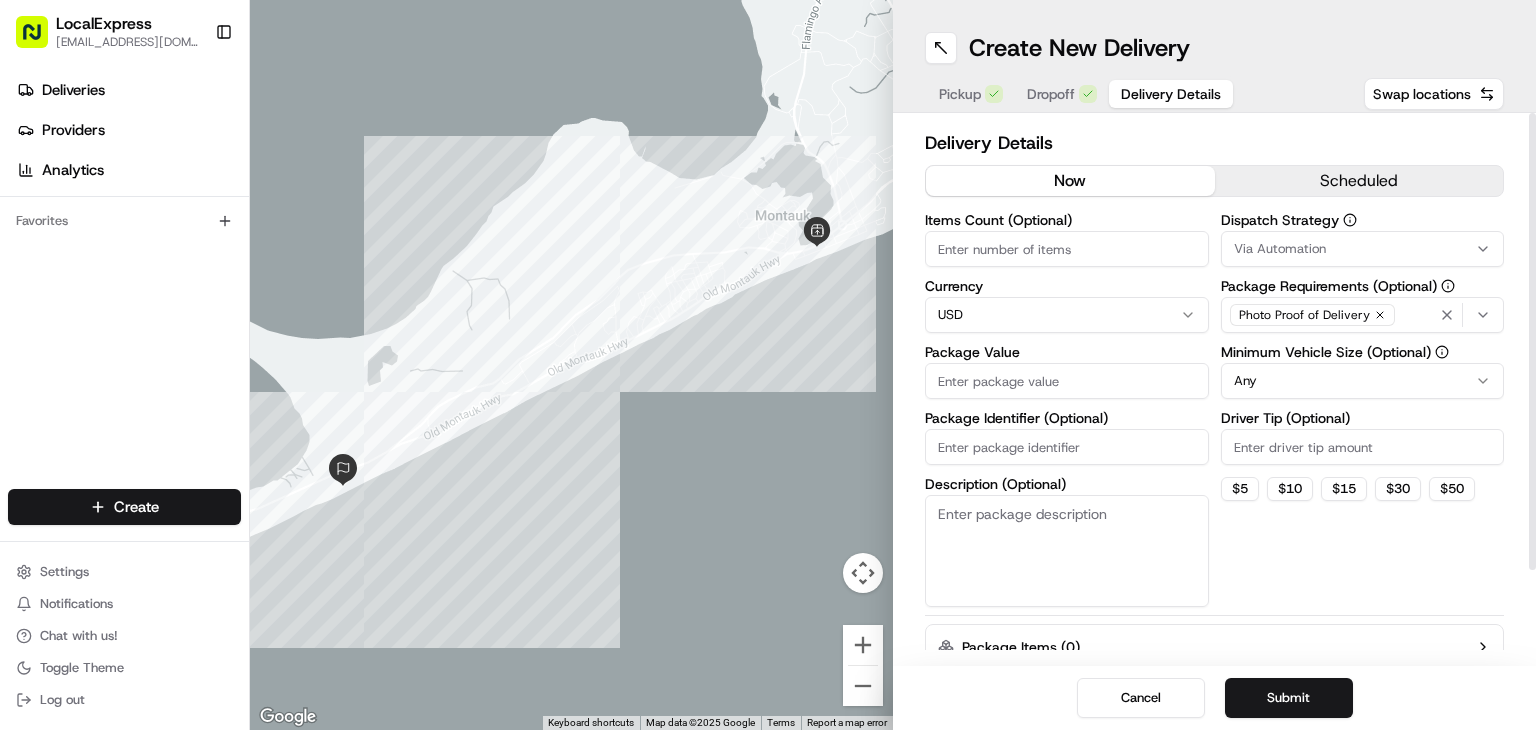 paste on "88.71" 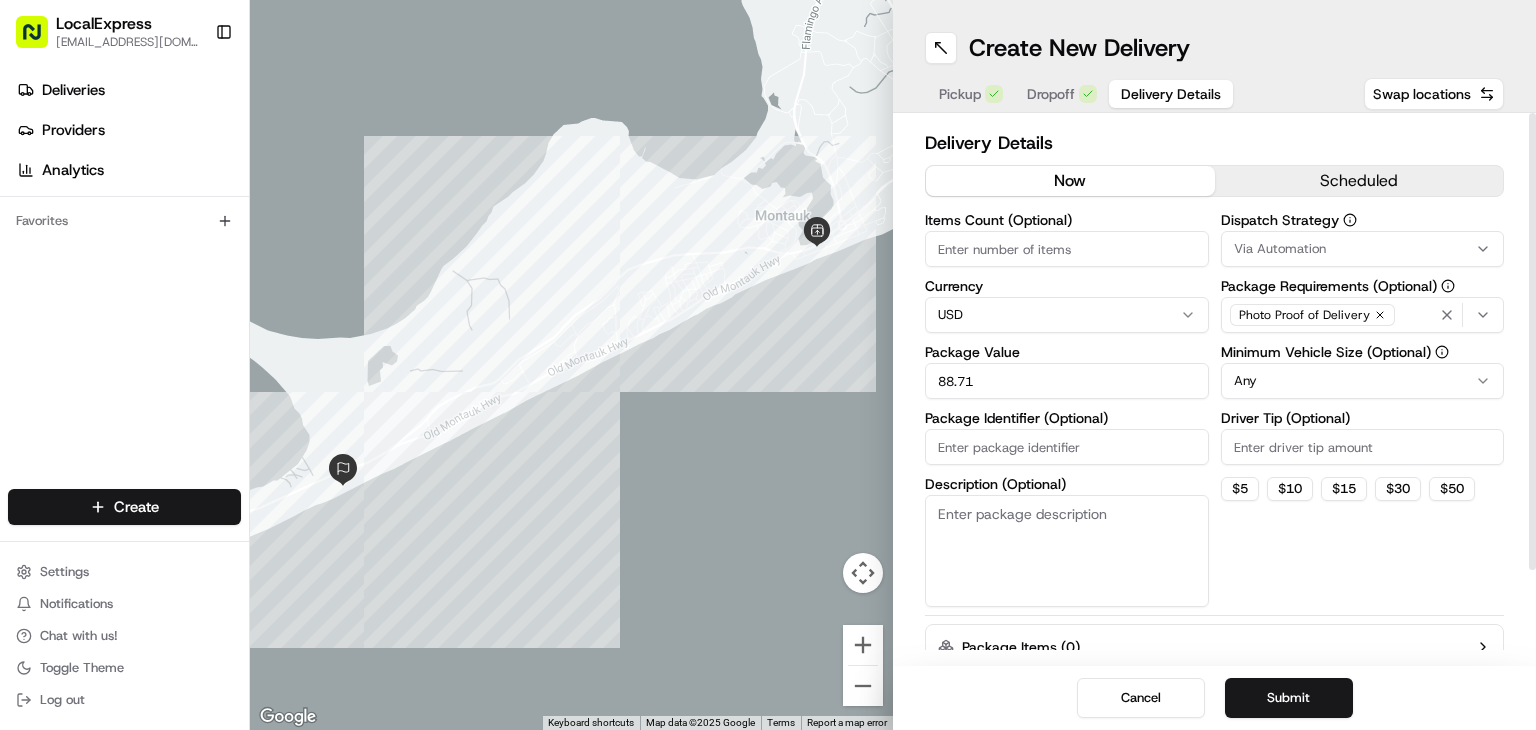 type on "88.71" 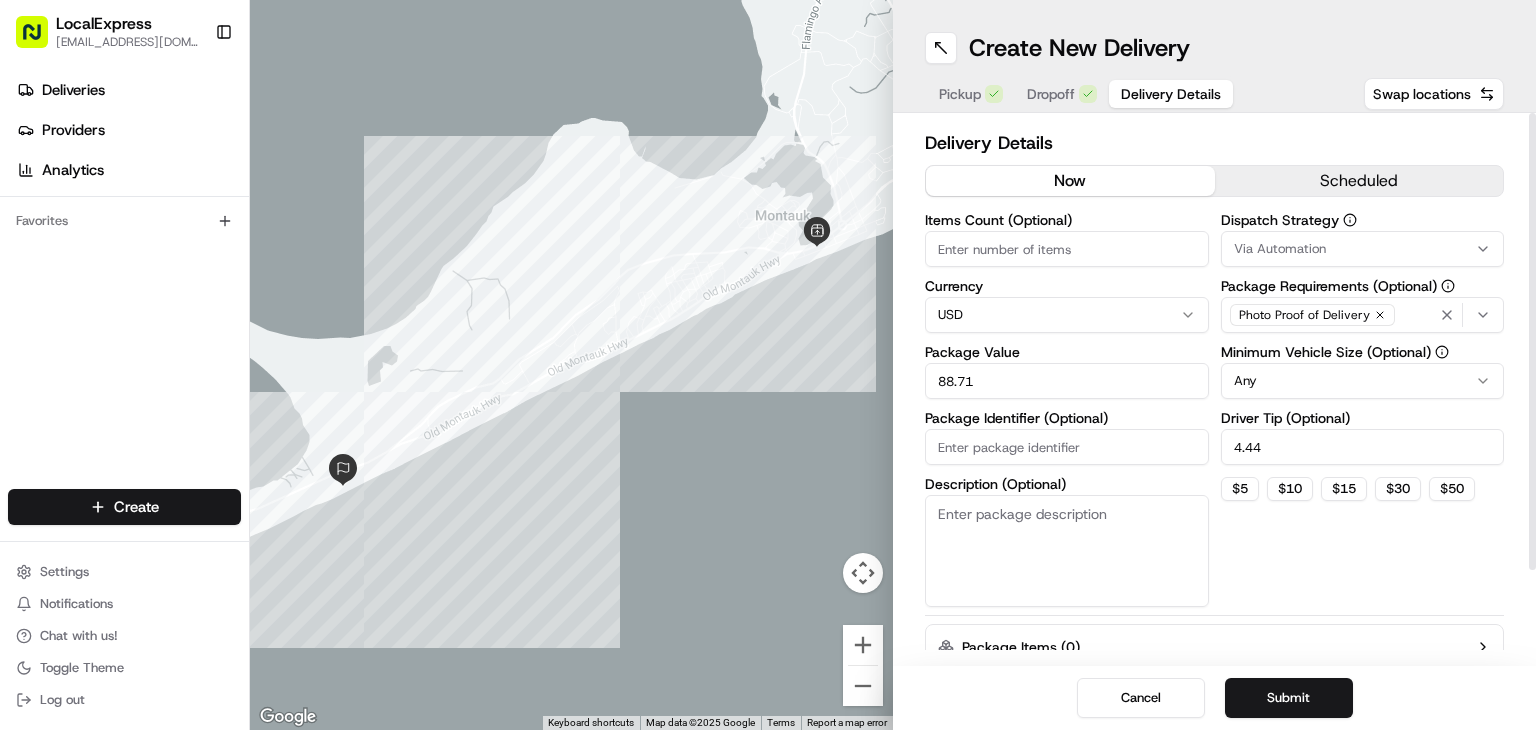 type on "4.44" 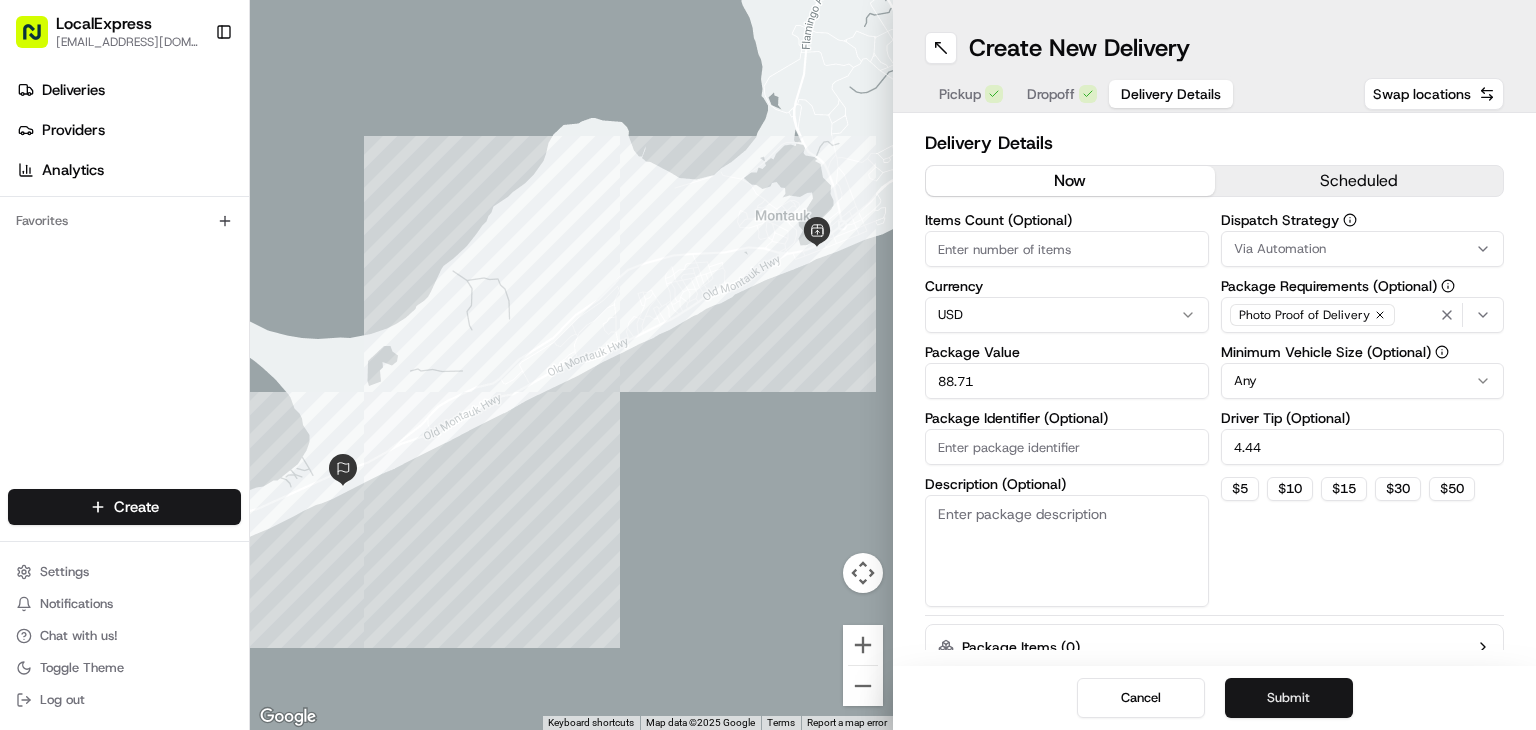 click on "Submit" at bounding box center (1289, 698) 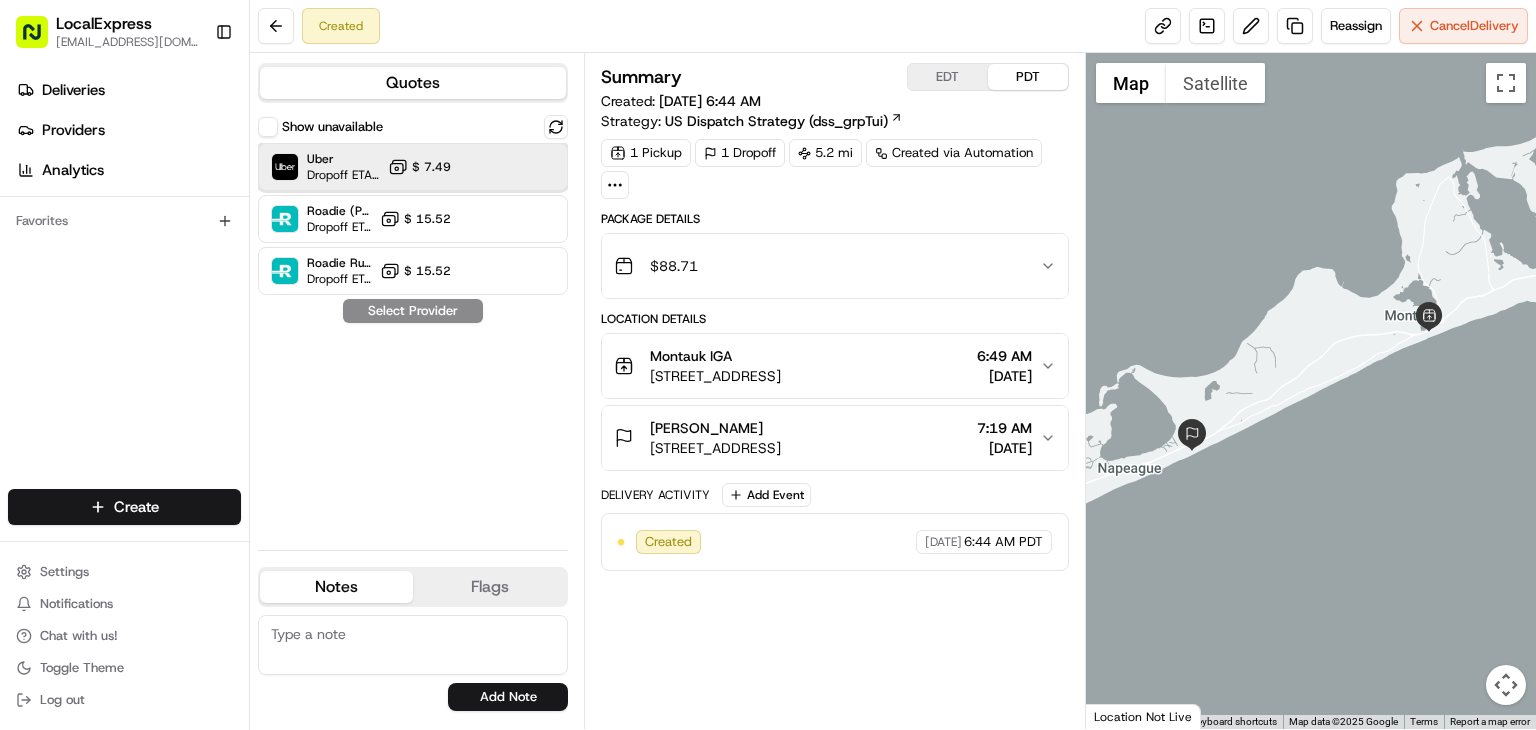 click at bounding box center [507, 167] 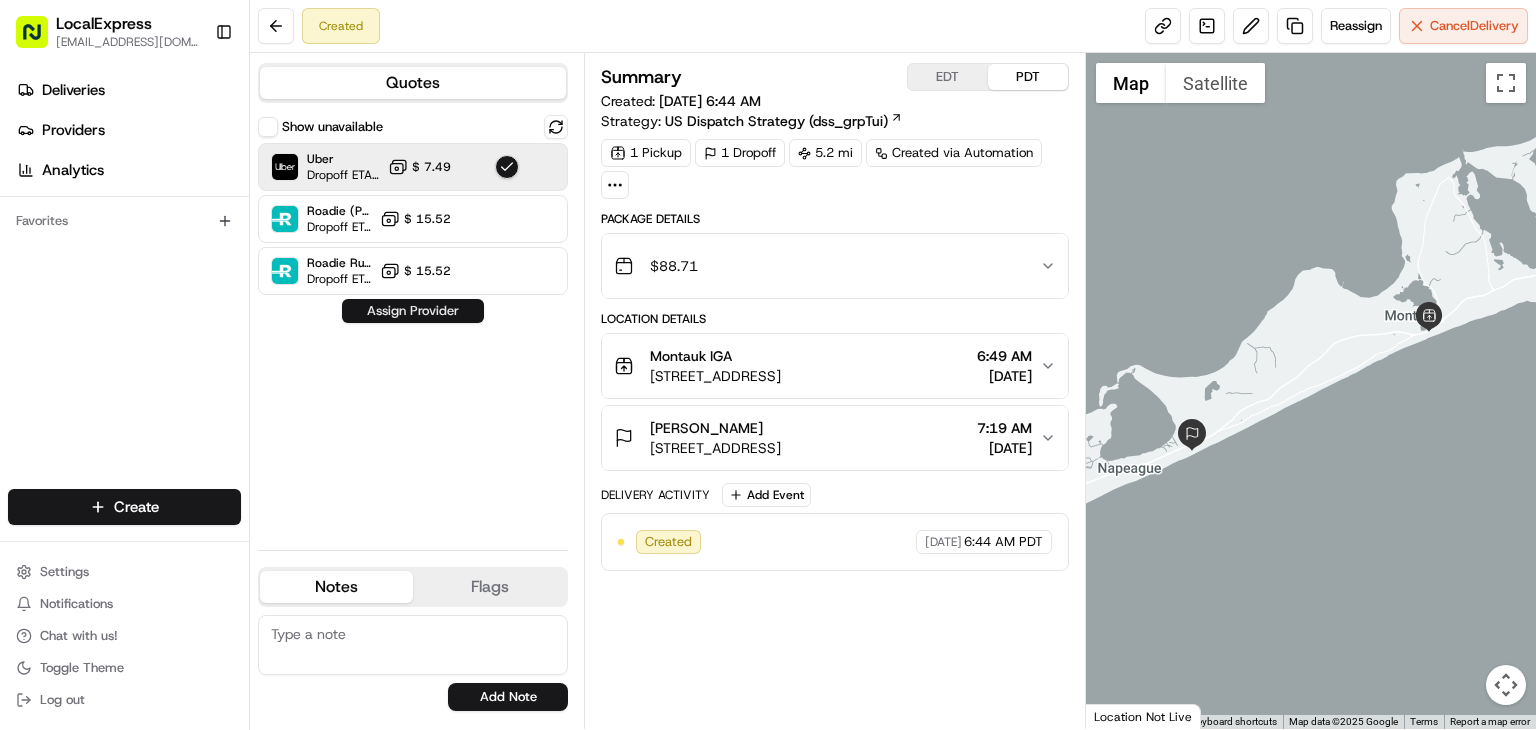 click on "Assign Provider" at bounding box center (413, 311) 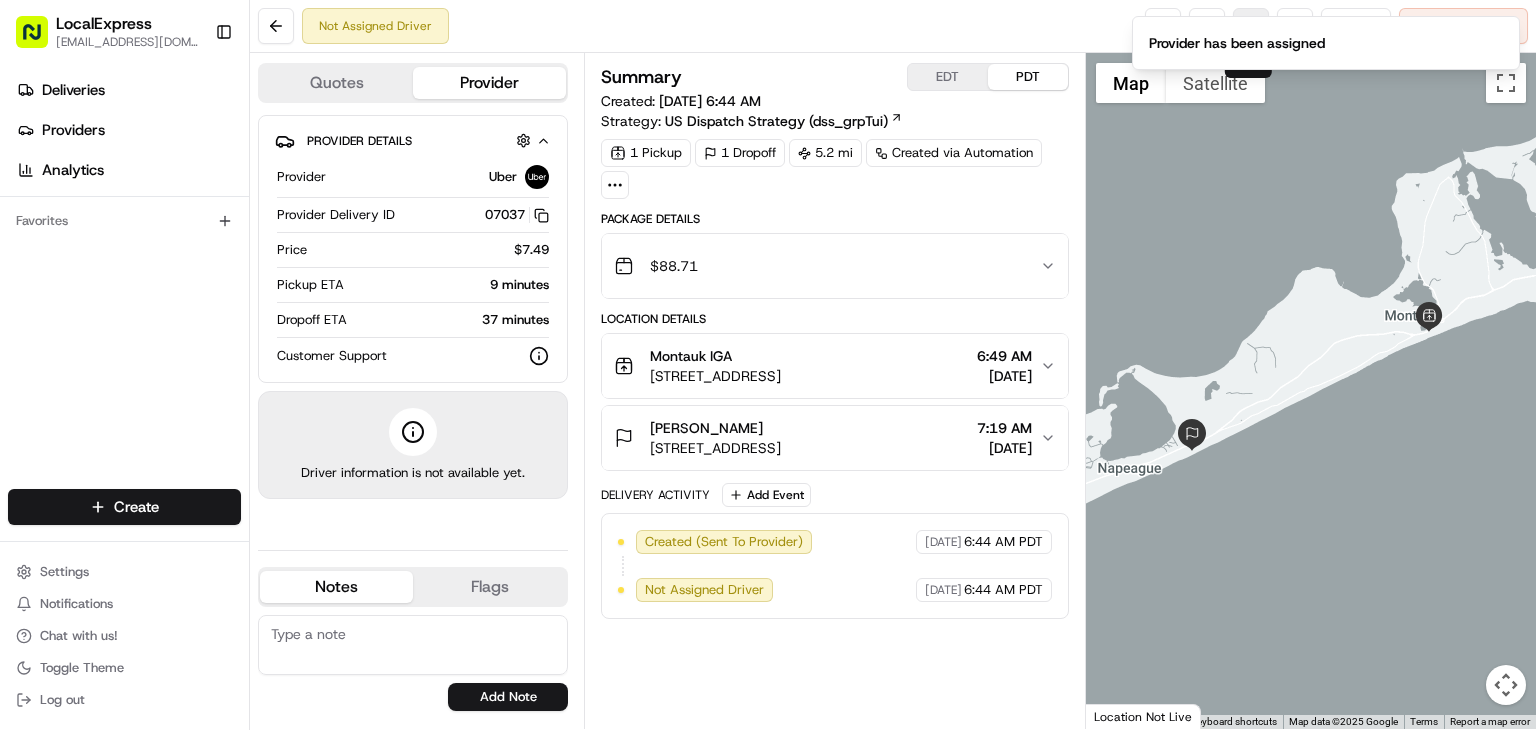 click on "Provider has been assigned" at bounding box center (1326, 43) 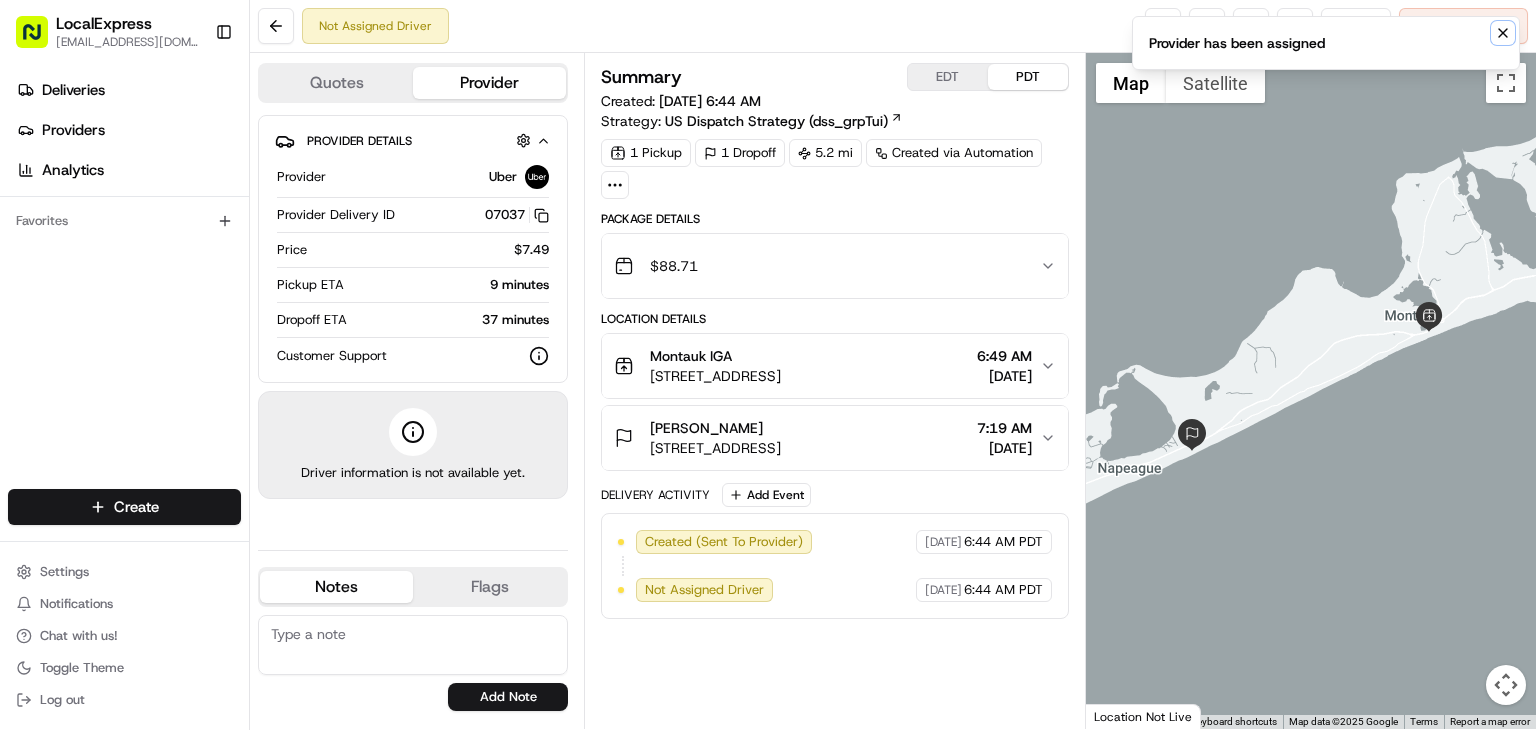 click 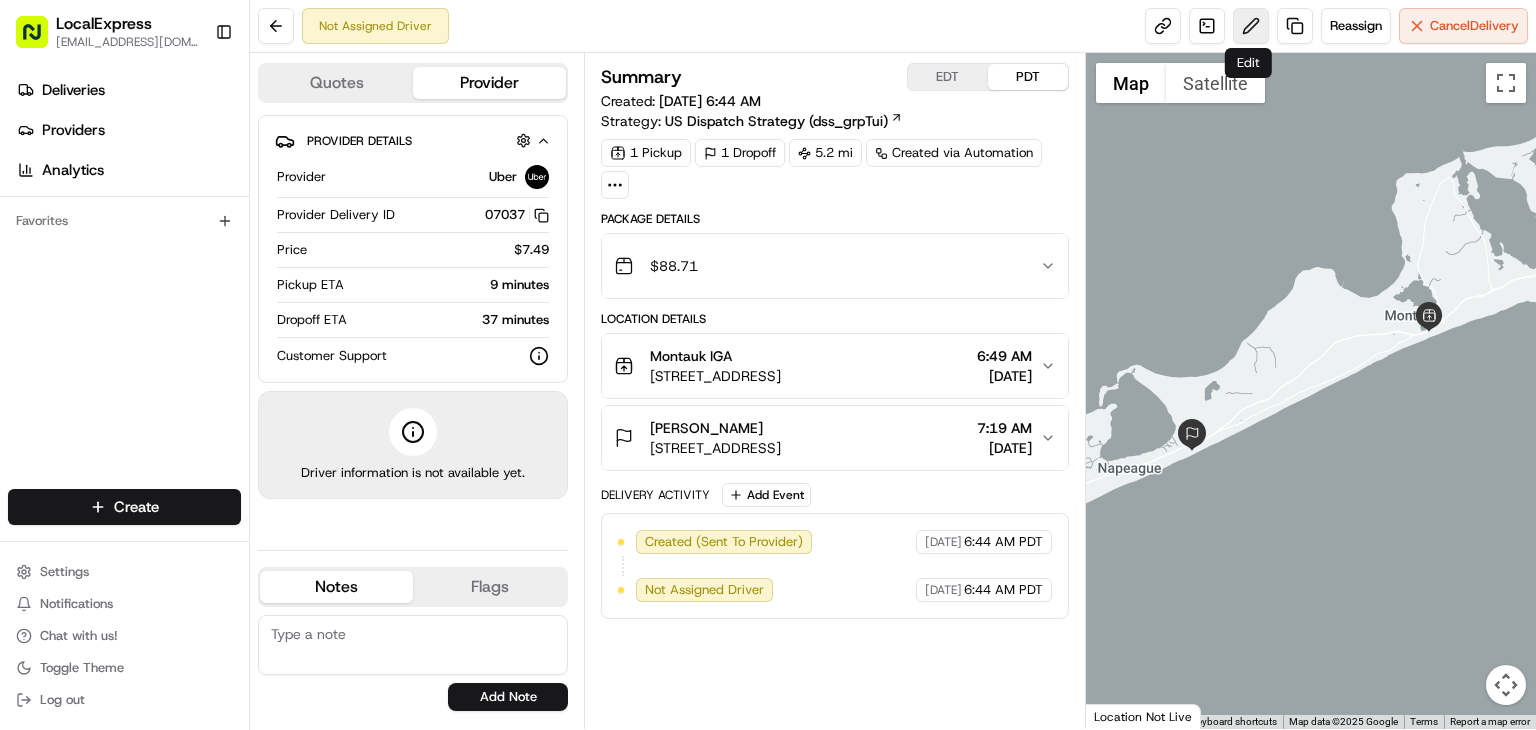 click at bounding box center (1251, 26) 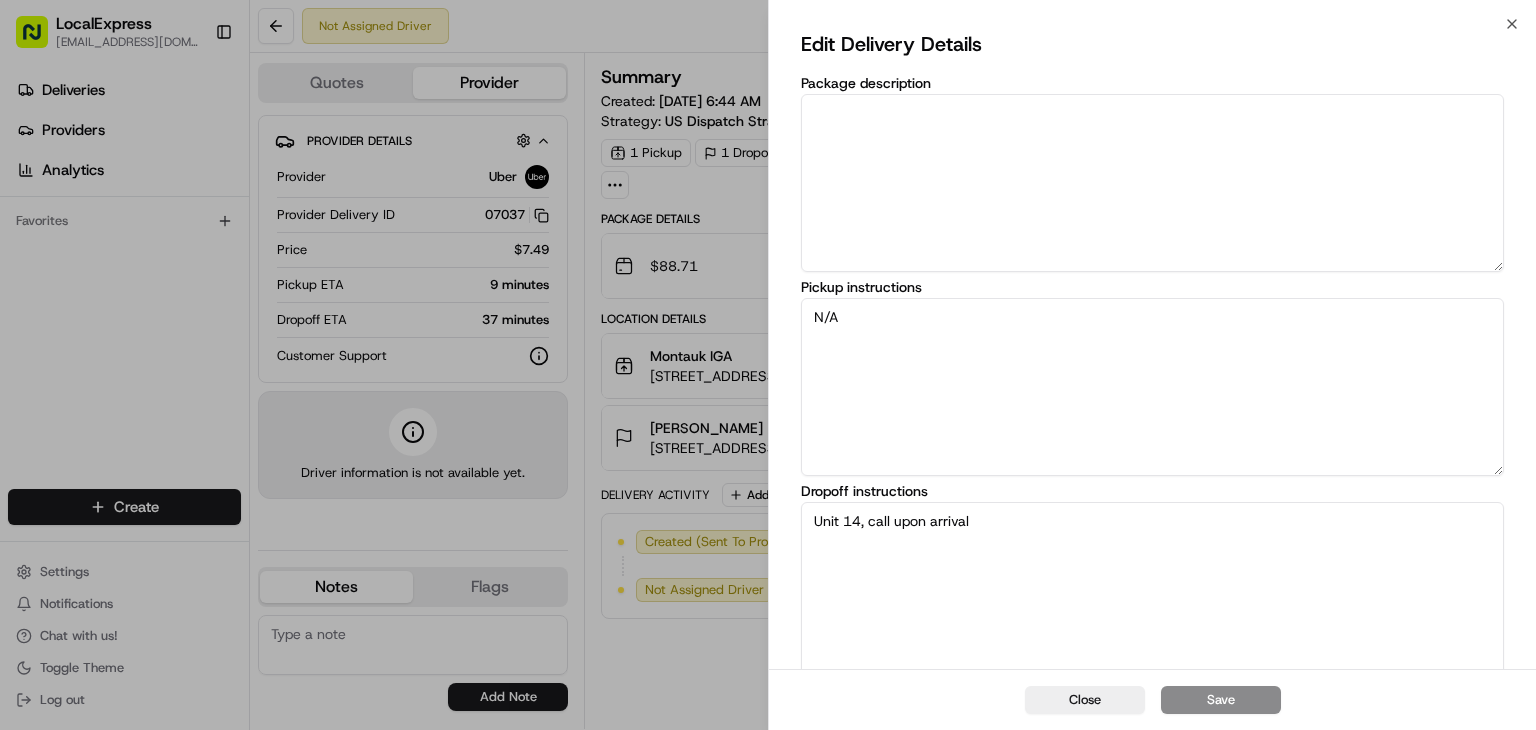scroll, scrollTop: 200, scrollLeft: 0, axis: vertical 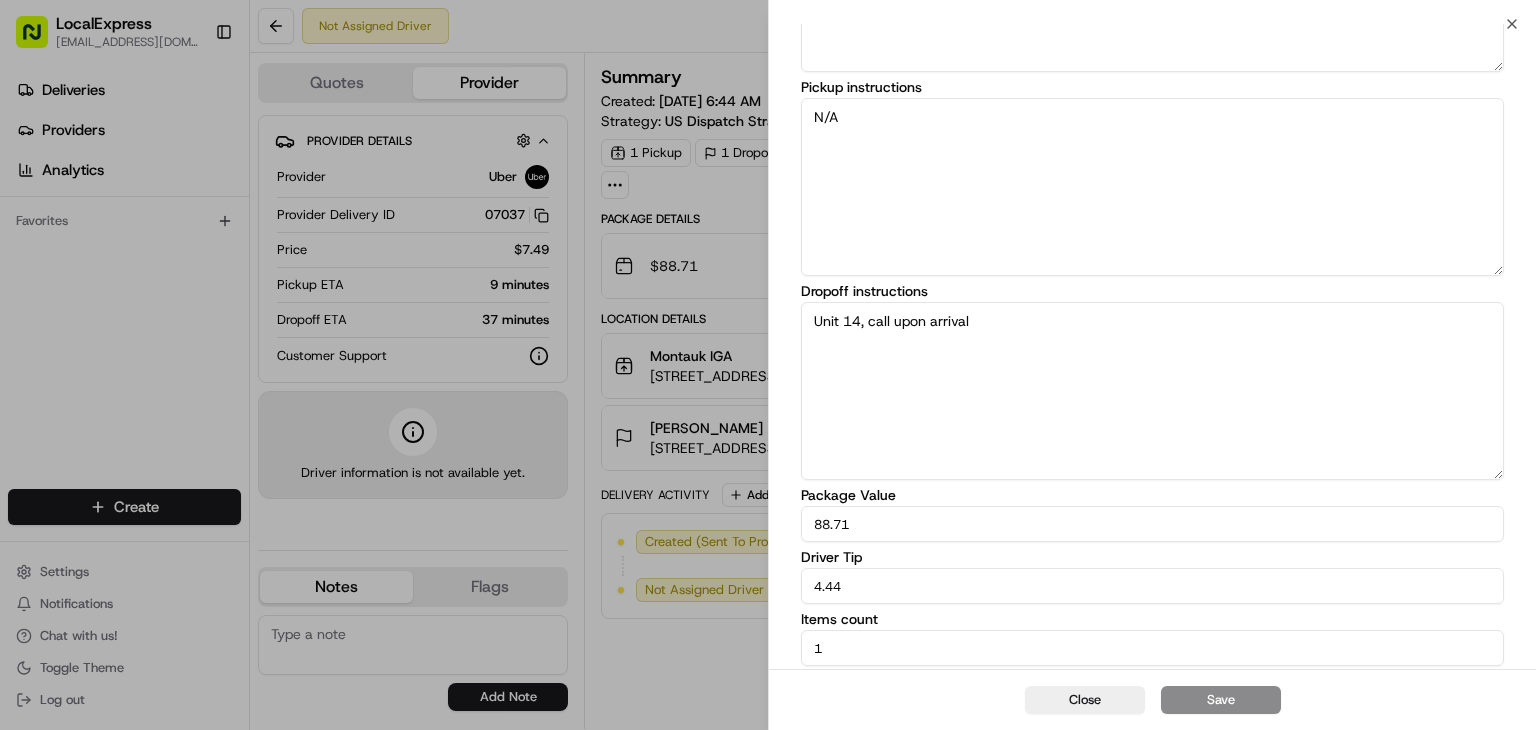click on "4.44" at bounding box center (1152, 586) 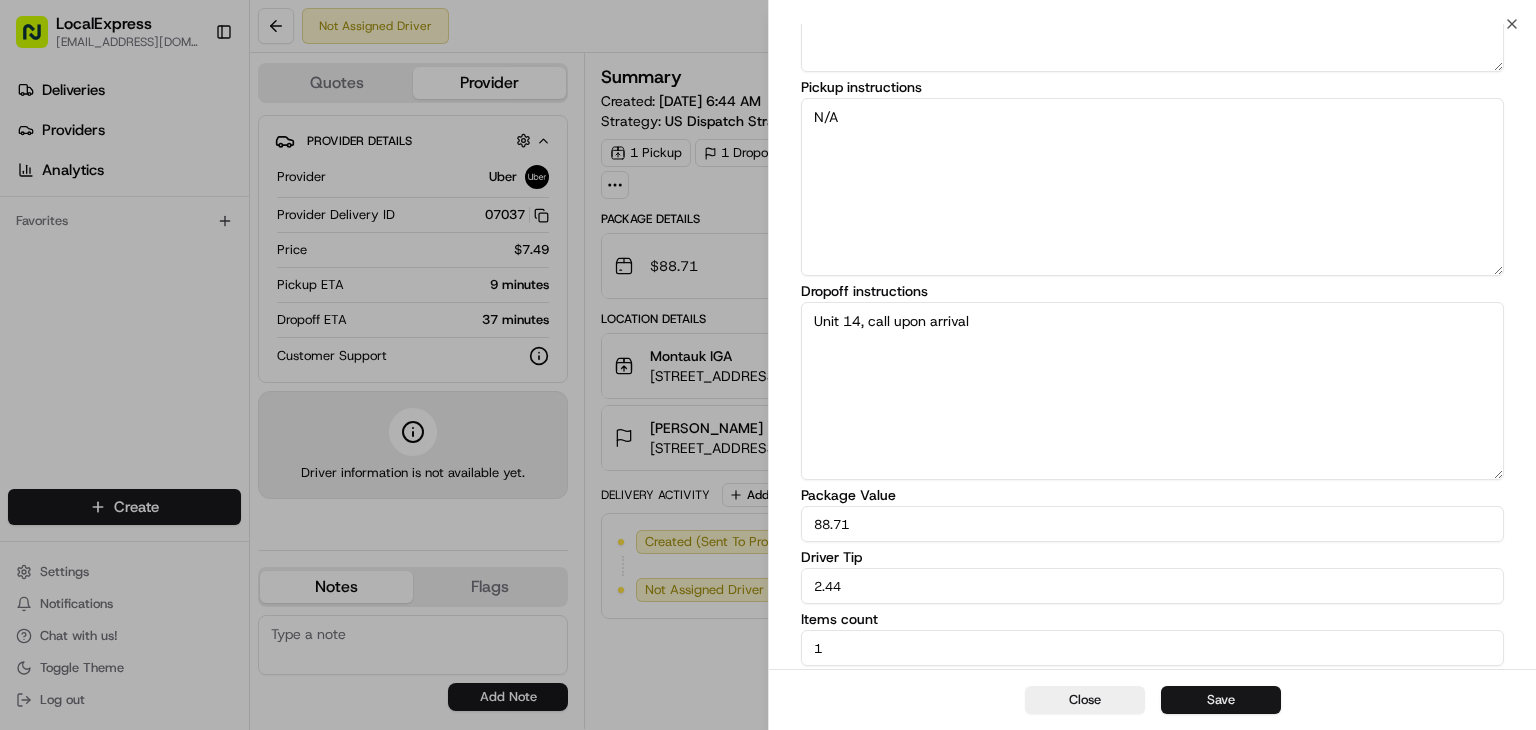 type on "2.44" 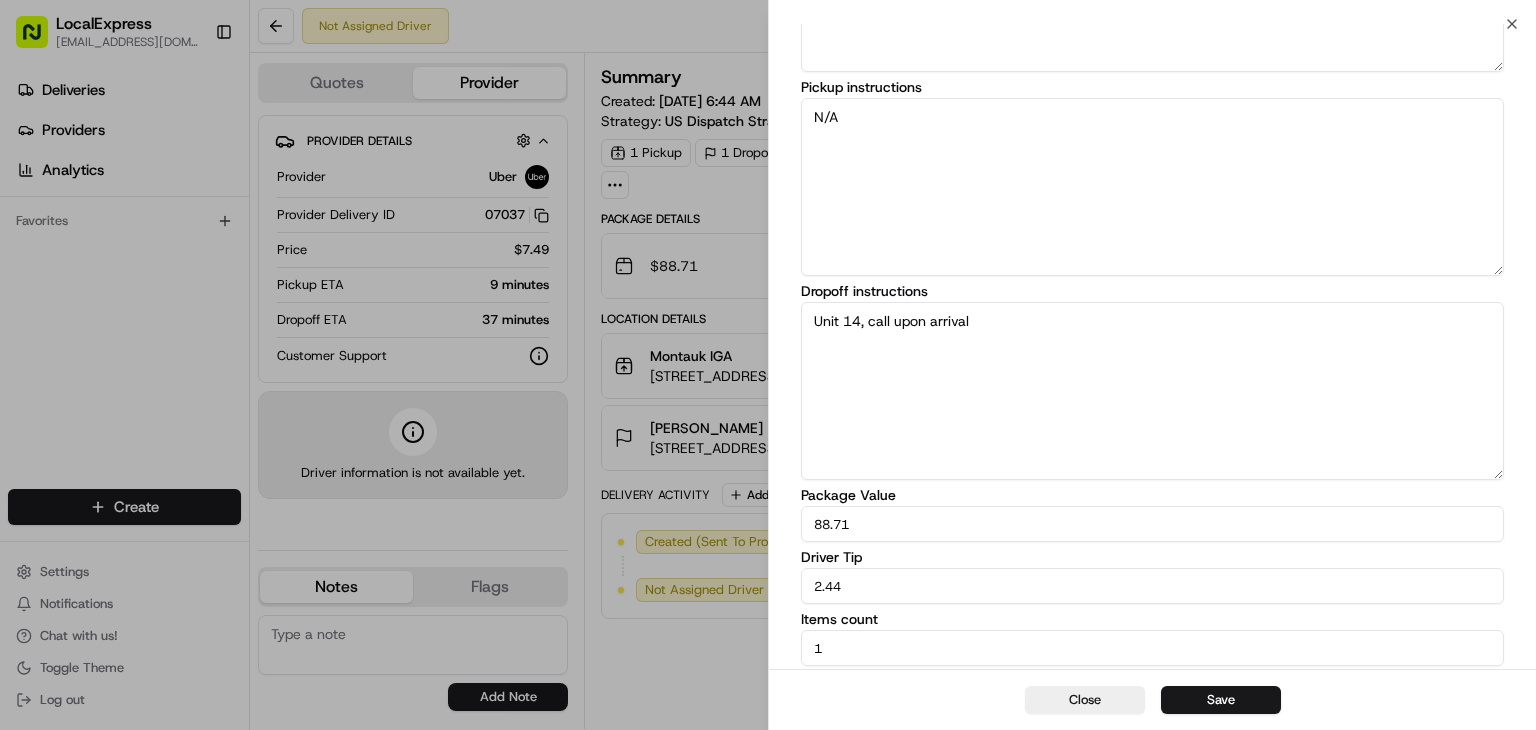 click on "Save" at bounding box center (1221, 700) 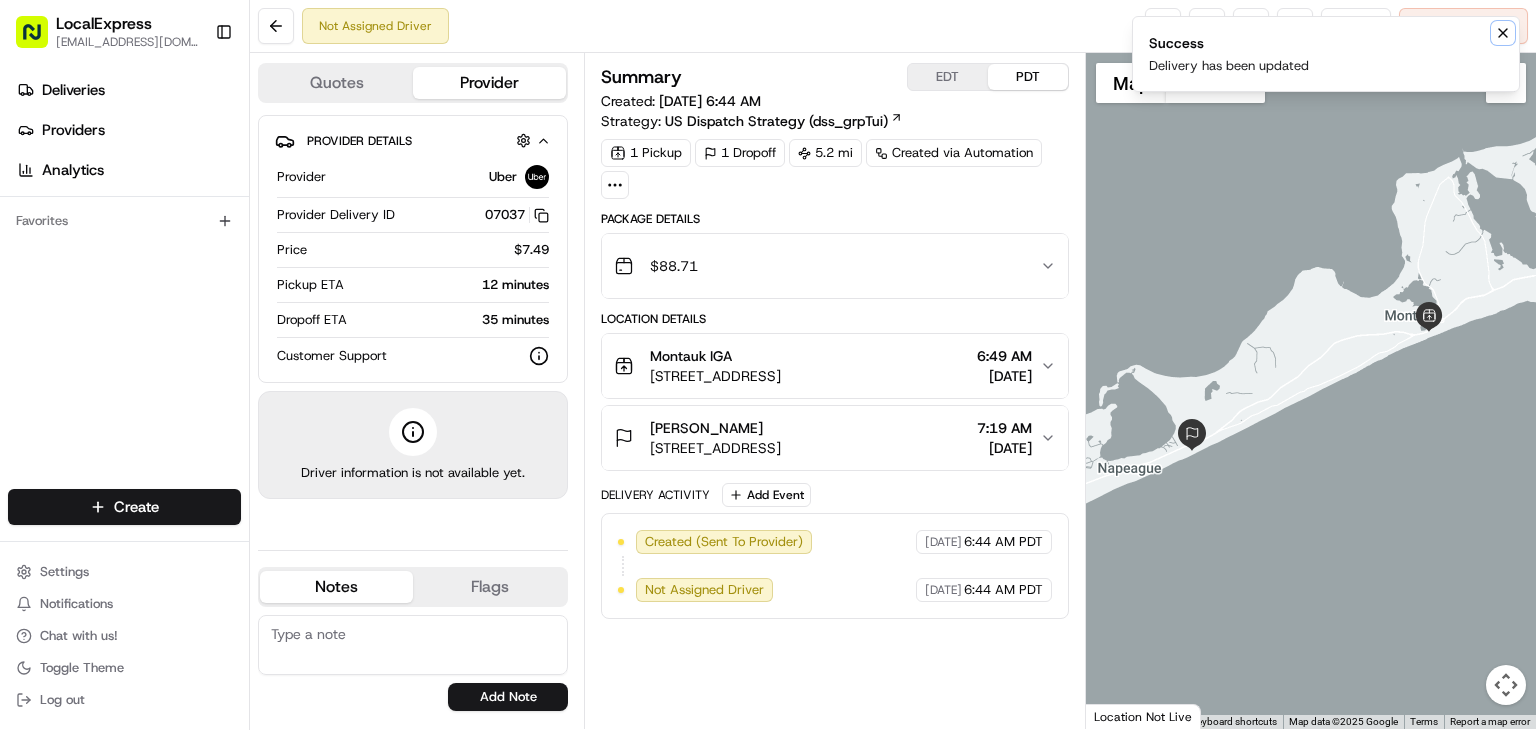 click 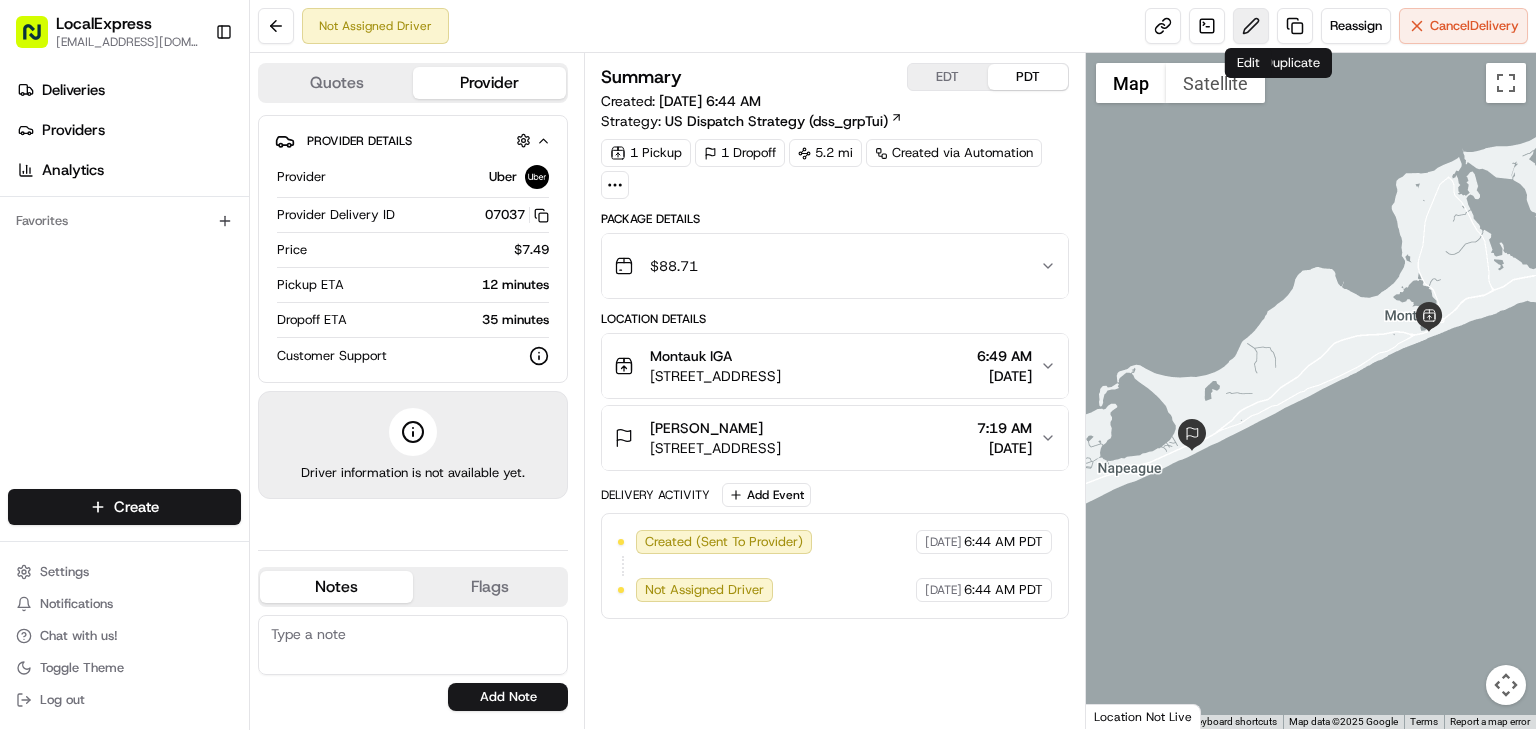 click at bounding box center [1251, 26] 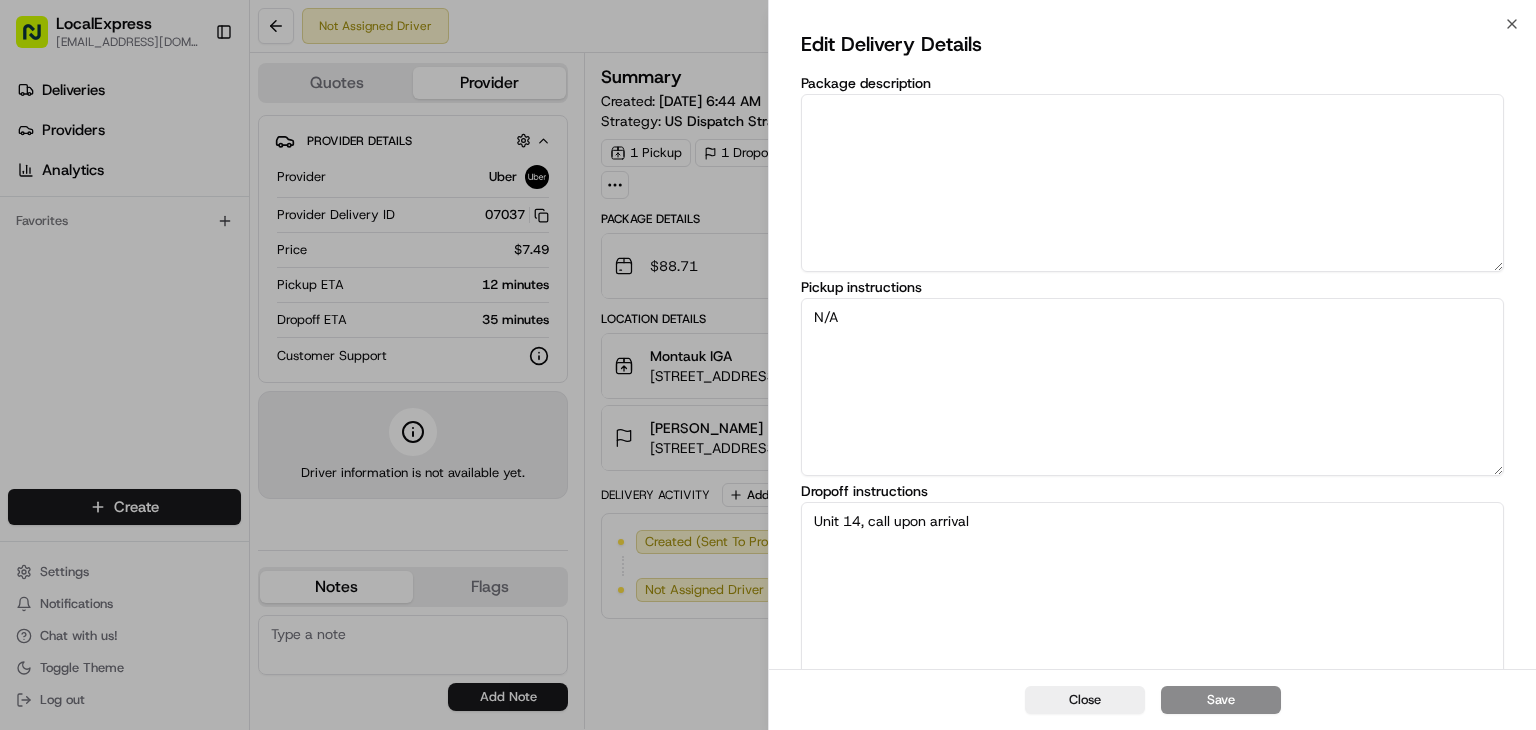 scroll, scrollTop: 200, scrollLeft: 0, axis: vertical 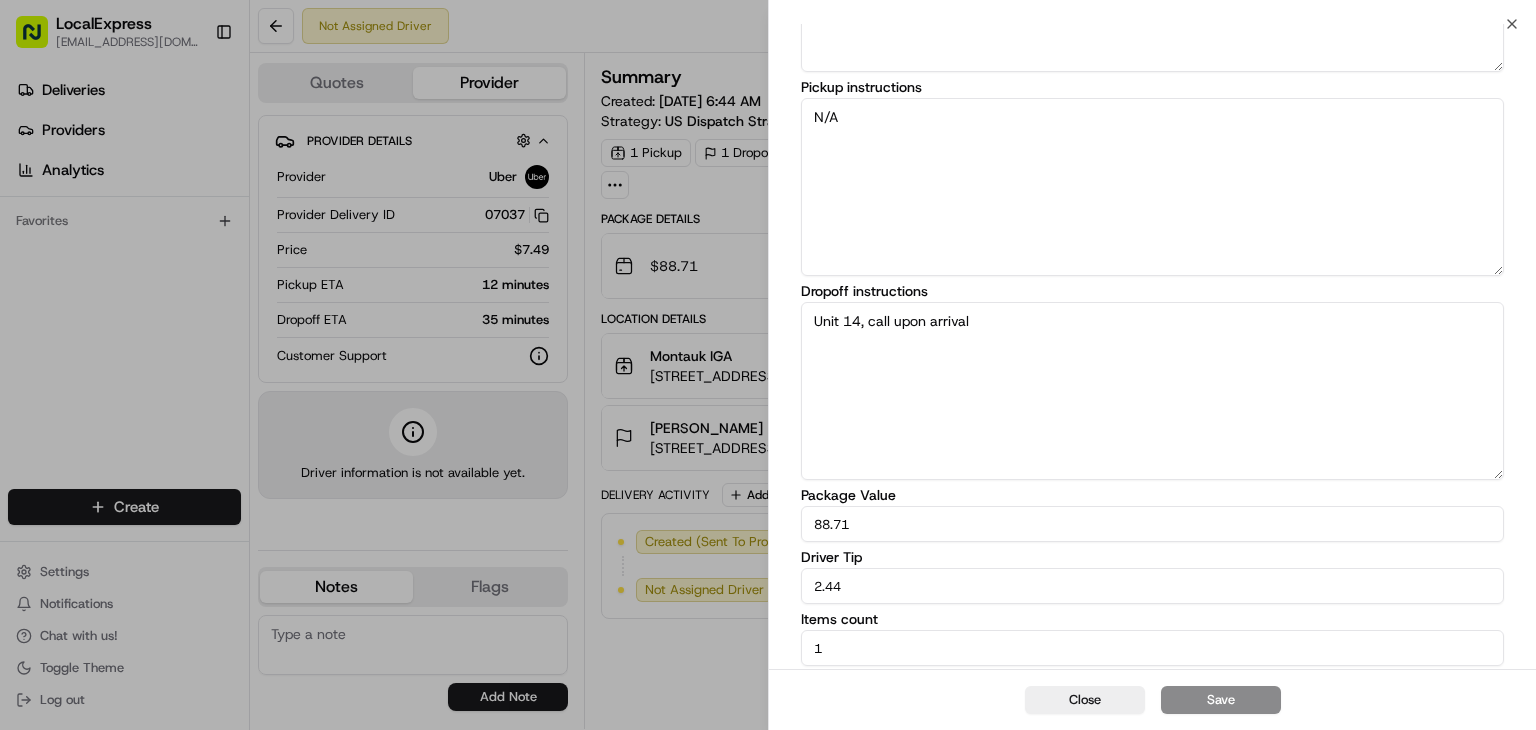 click on "2.44" at bounding box center [1152, 586] 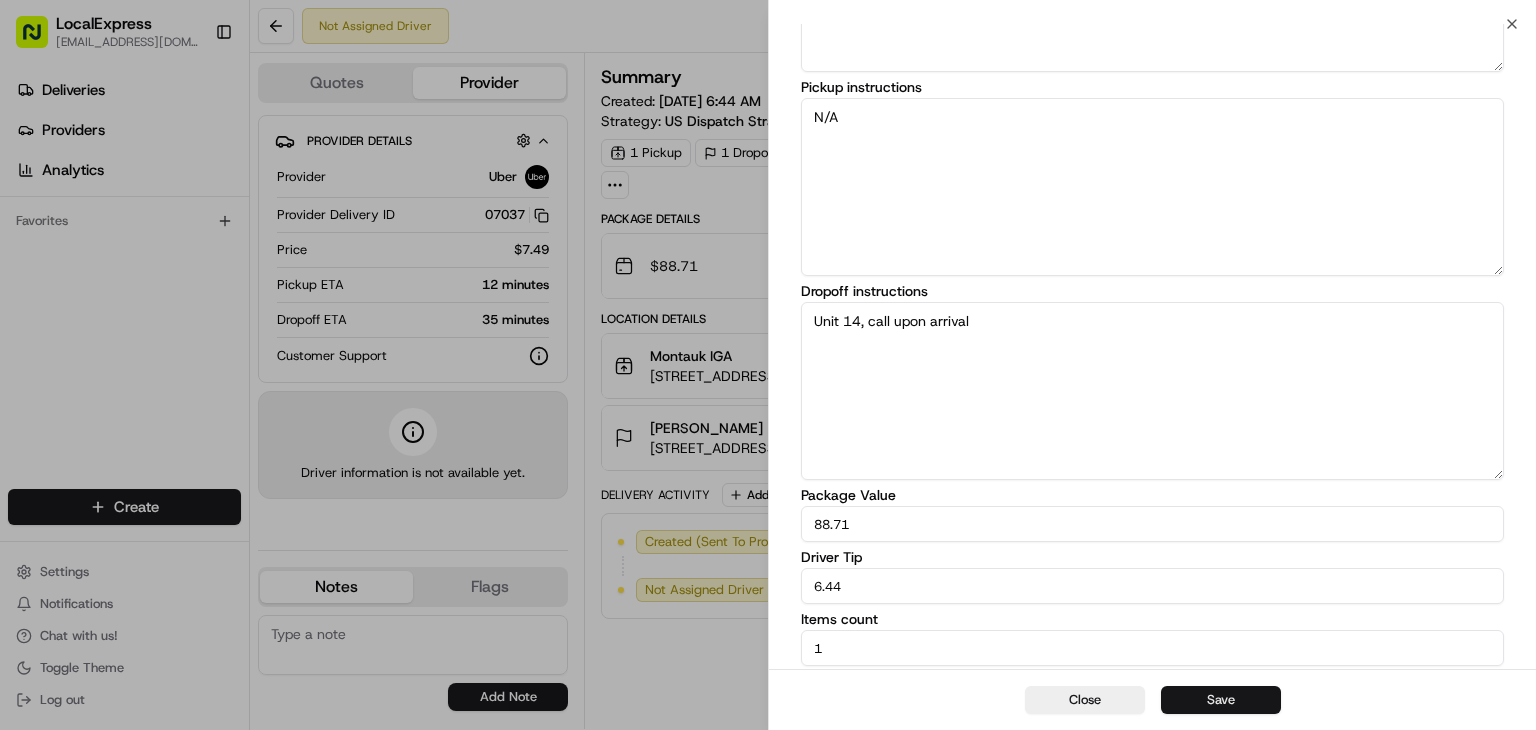 type on "6.44" 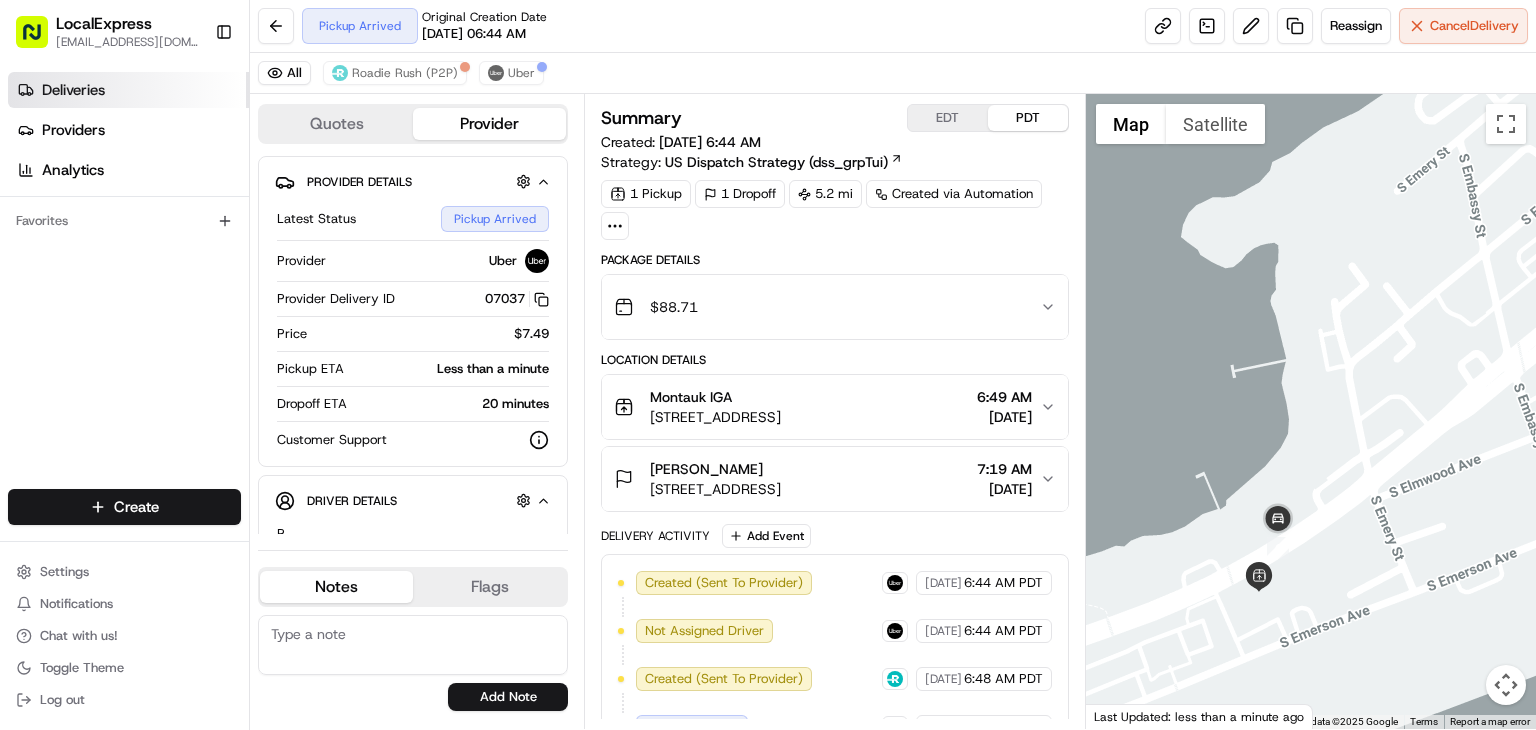 click on "Deliveries" at bounding box center [128, 90] 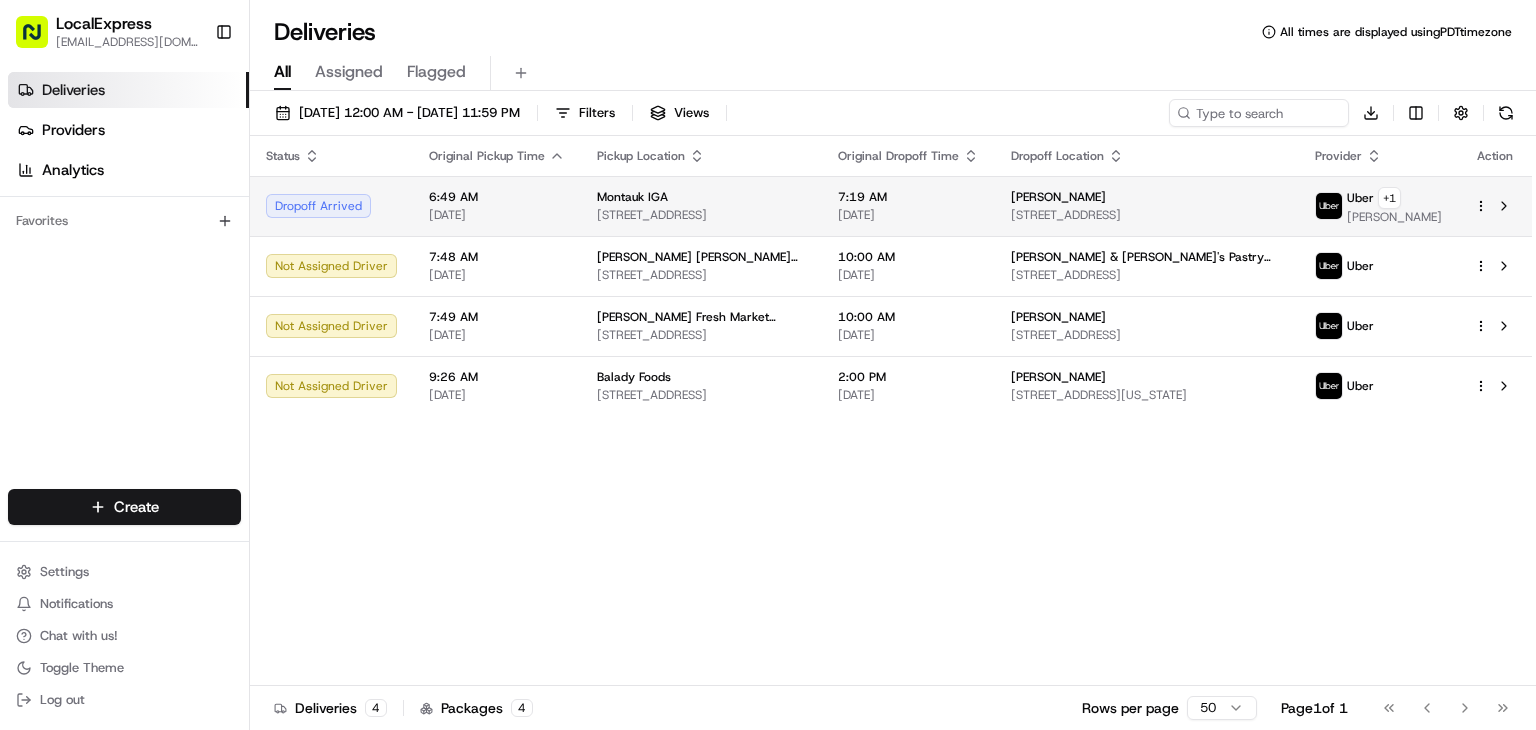 click on "[STREET_ADDRESS]" at bounding box center [701, 215] 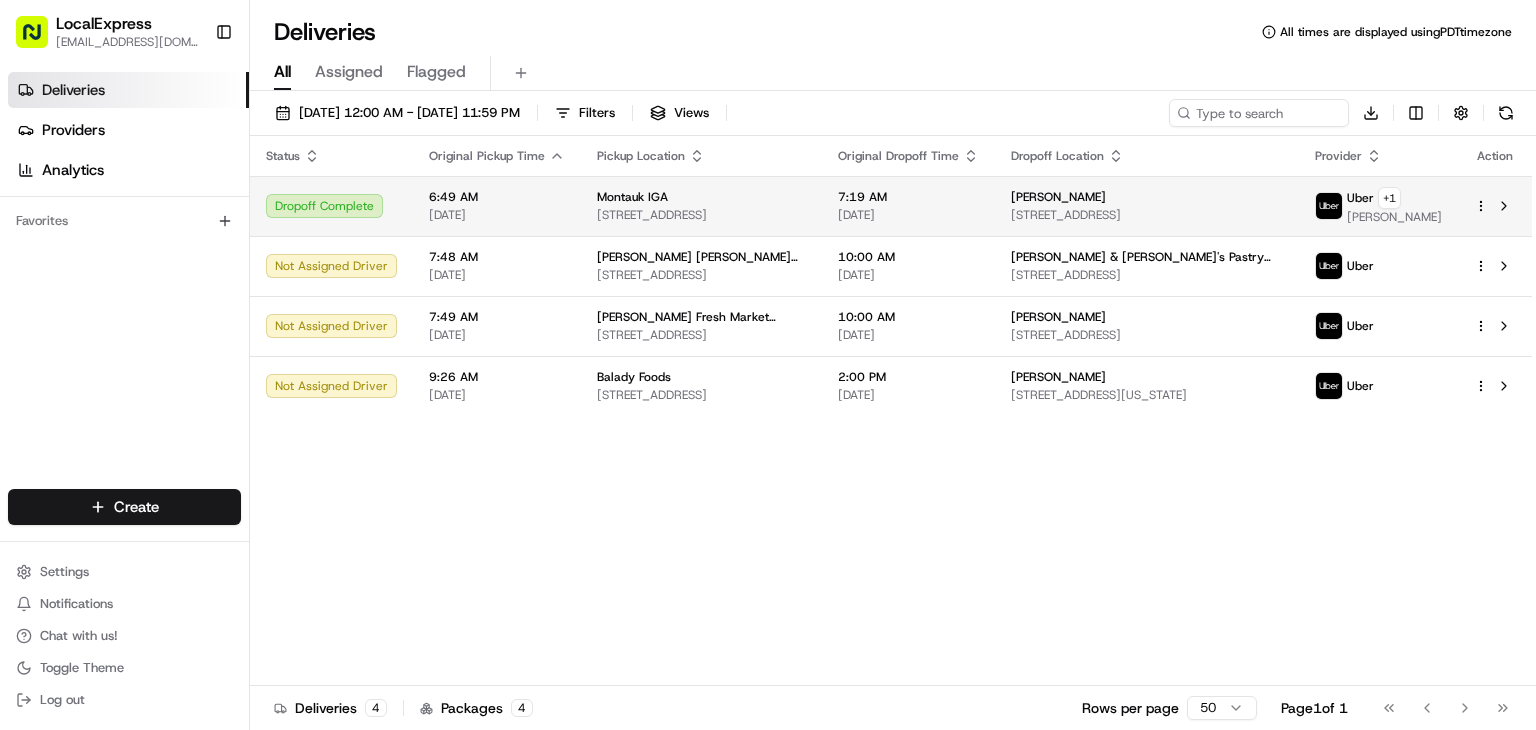 click on "Montauk IGA [STREET_ADDRESS]" at bounding box center (701, 206) 